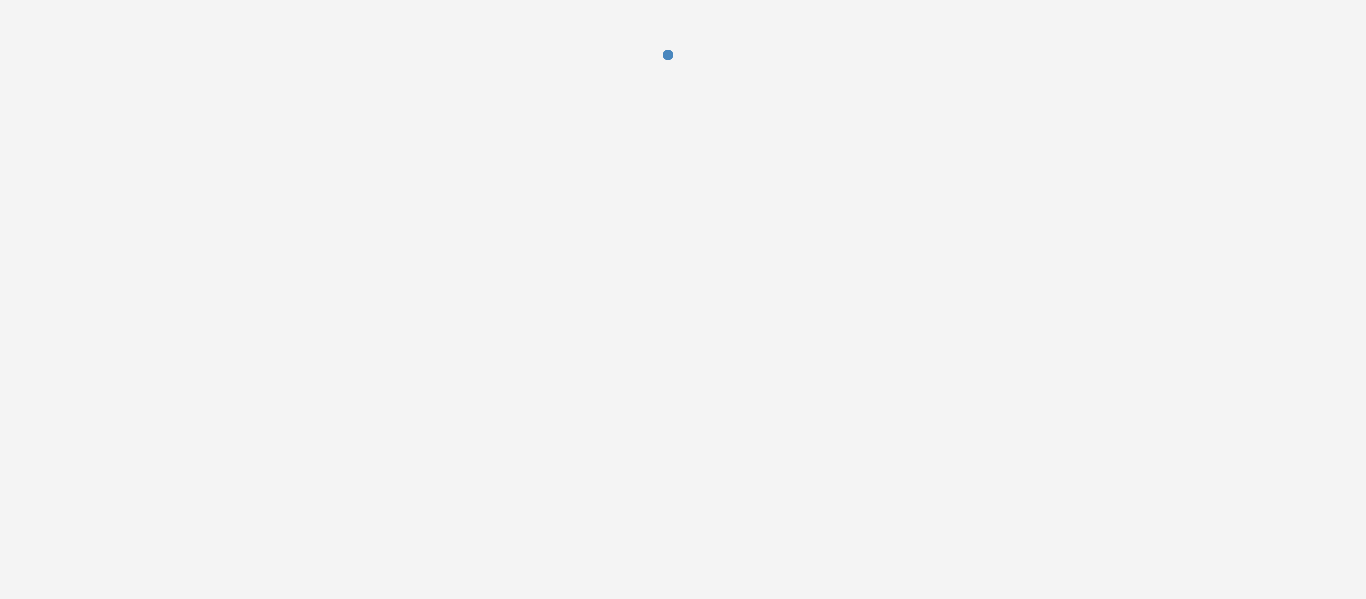 scroll, scrollTop: 0, scrollLeft: 0, axis: both 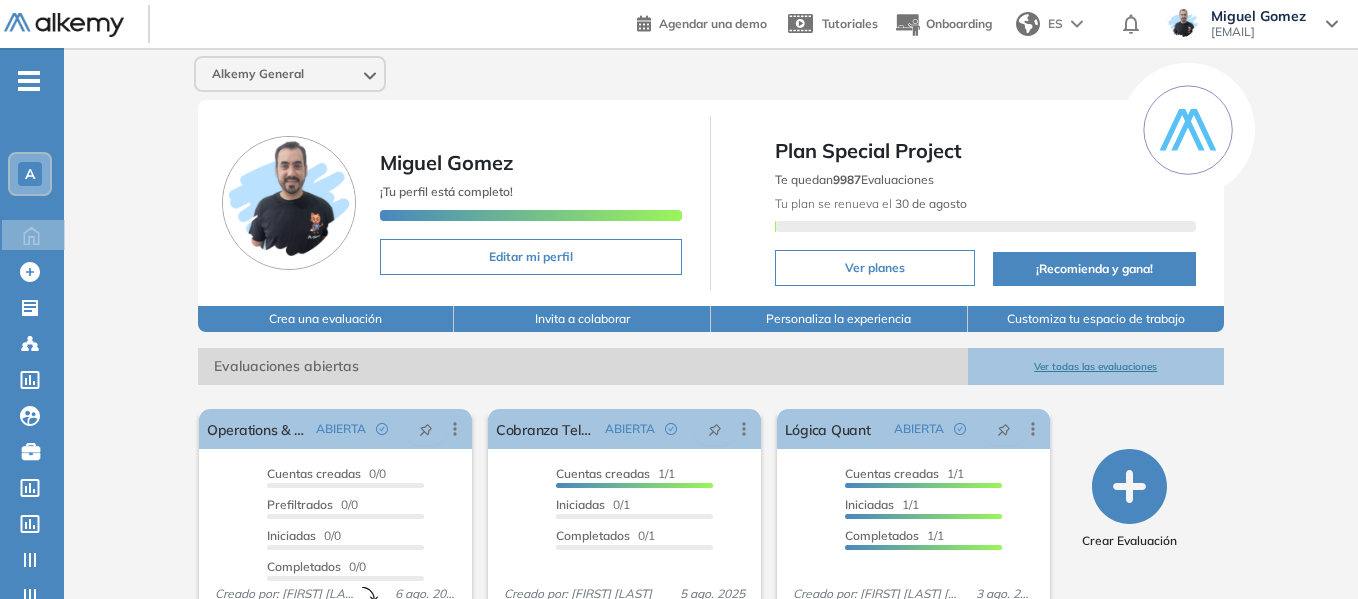 click on "A" at bounding box center [30, 174] 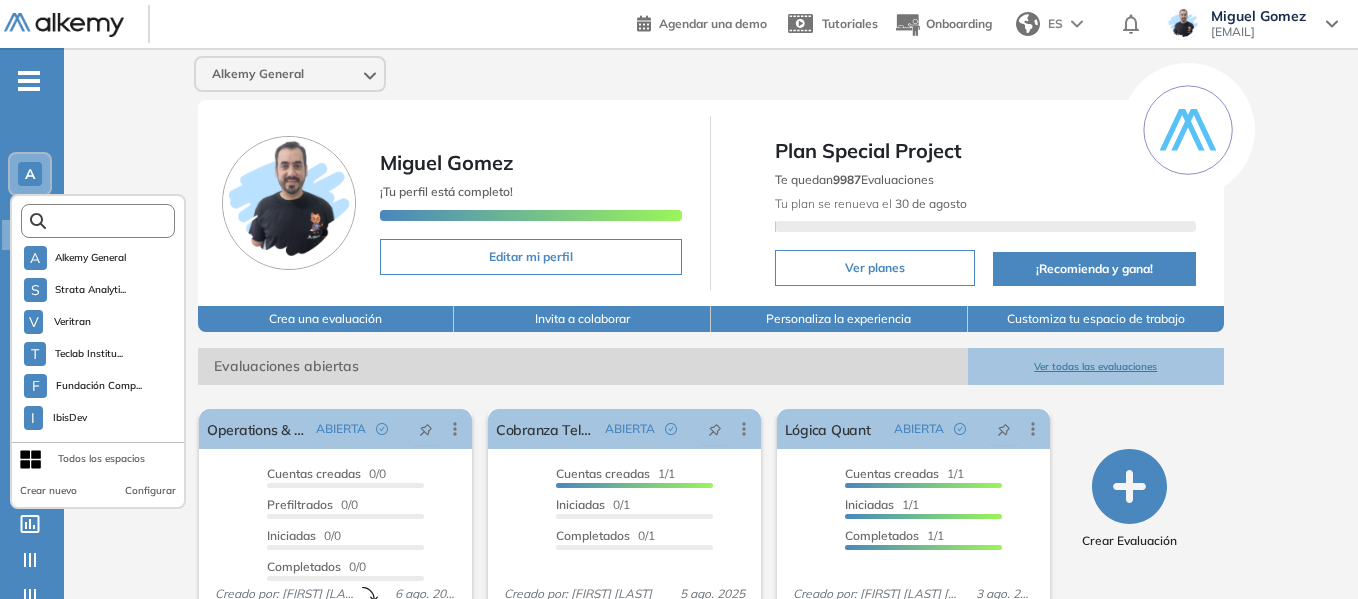 click at bounding box center [104, 221] 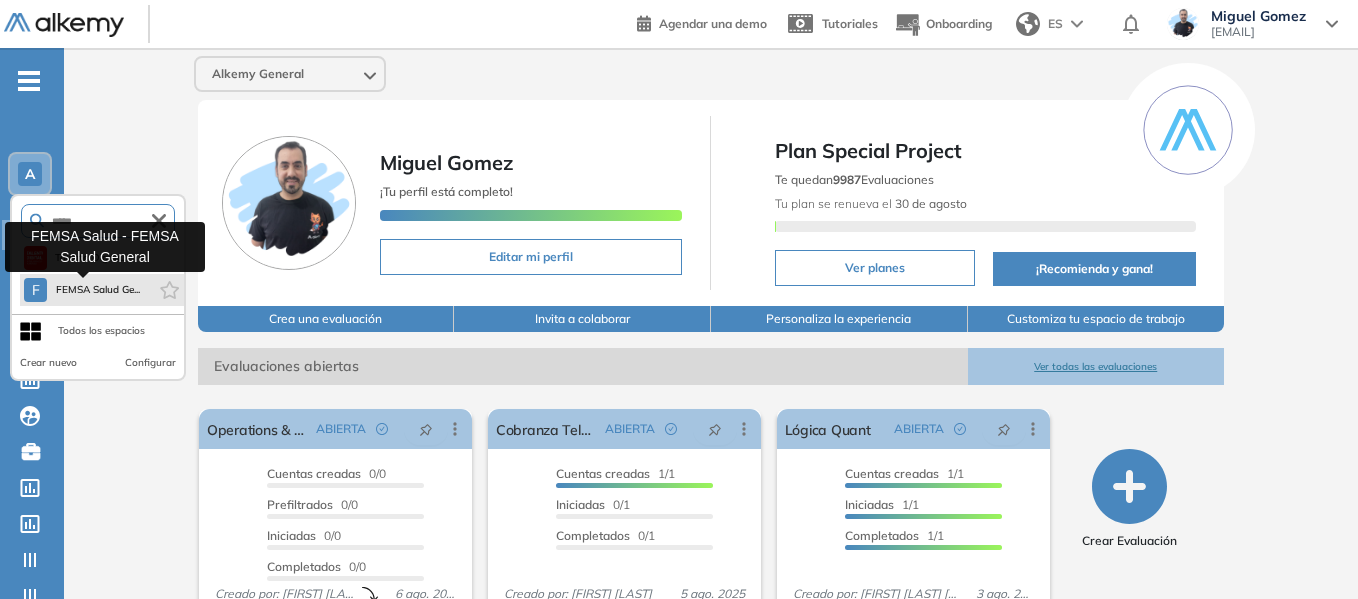 type on "*****" 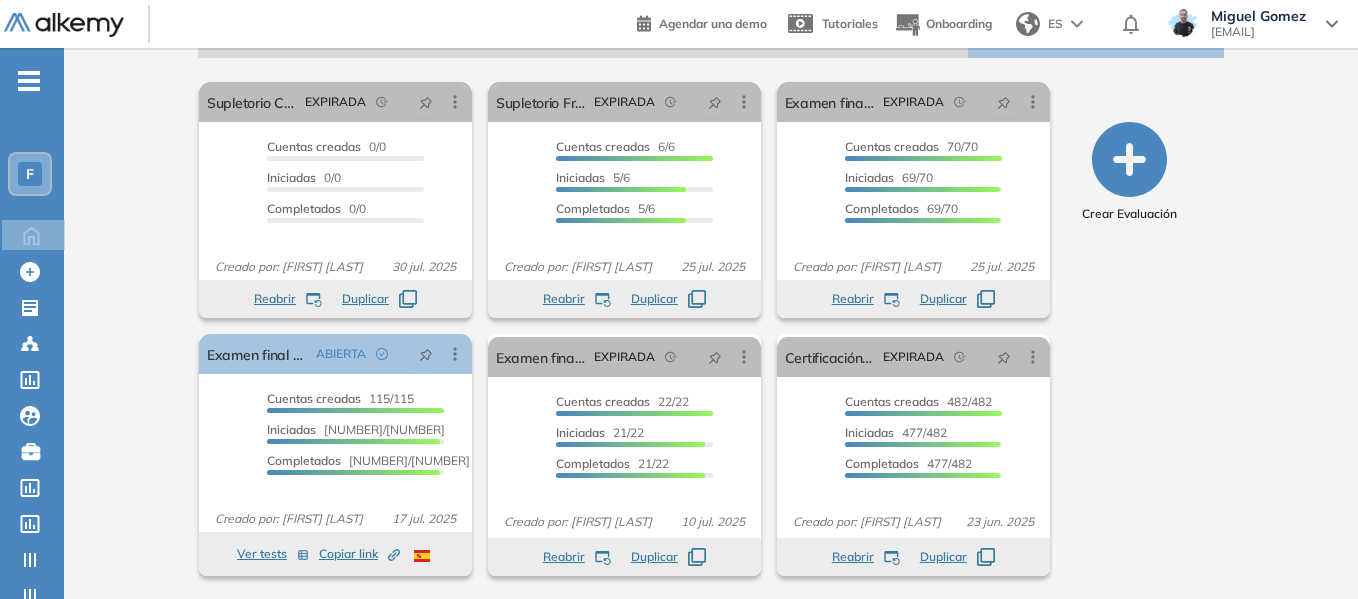 scroll, scrollTop: 328, scrollLeft: 0, axis: vertical 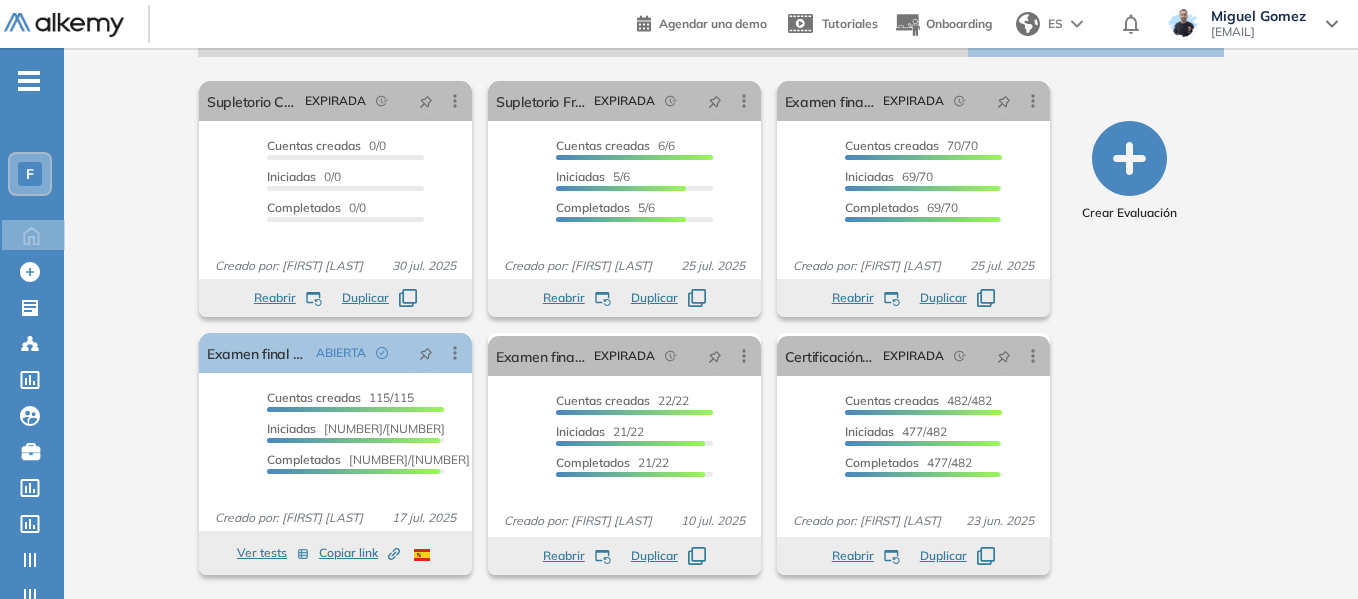 click on "-" at bounding box center (29, 79) 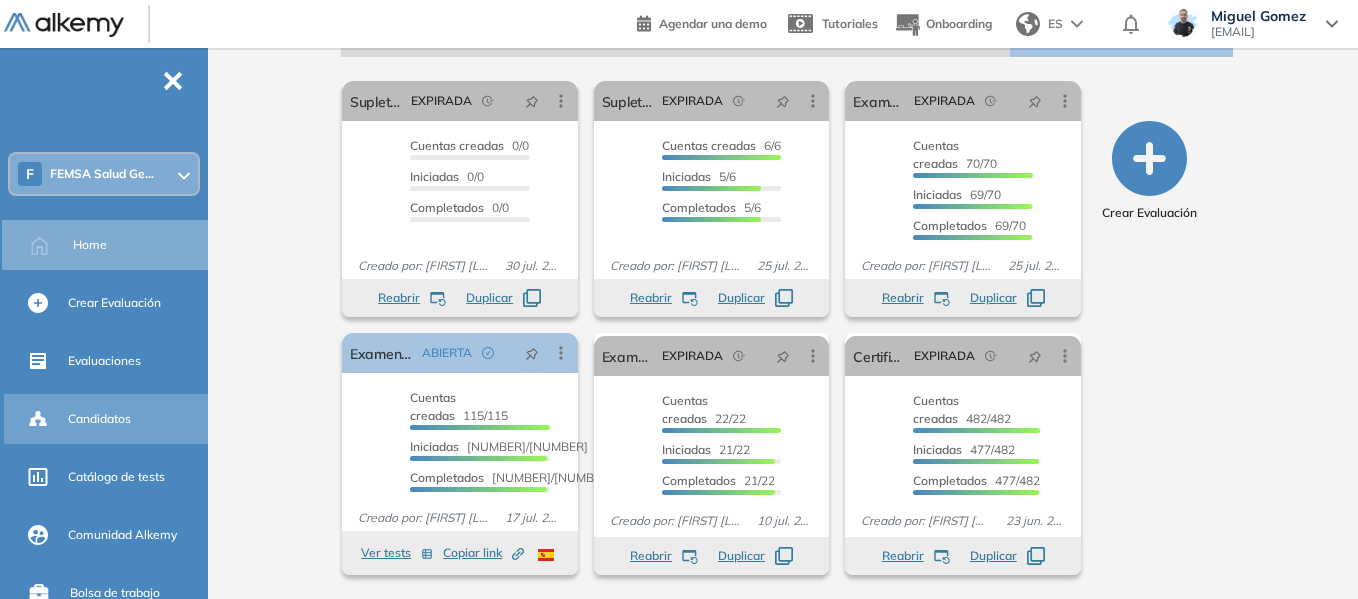 click on "Candidatos" at bounding box center [99, 419] 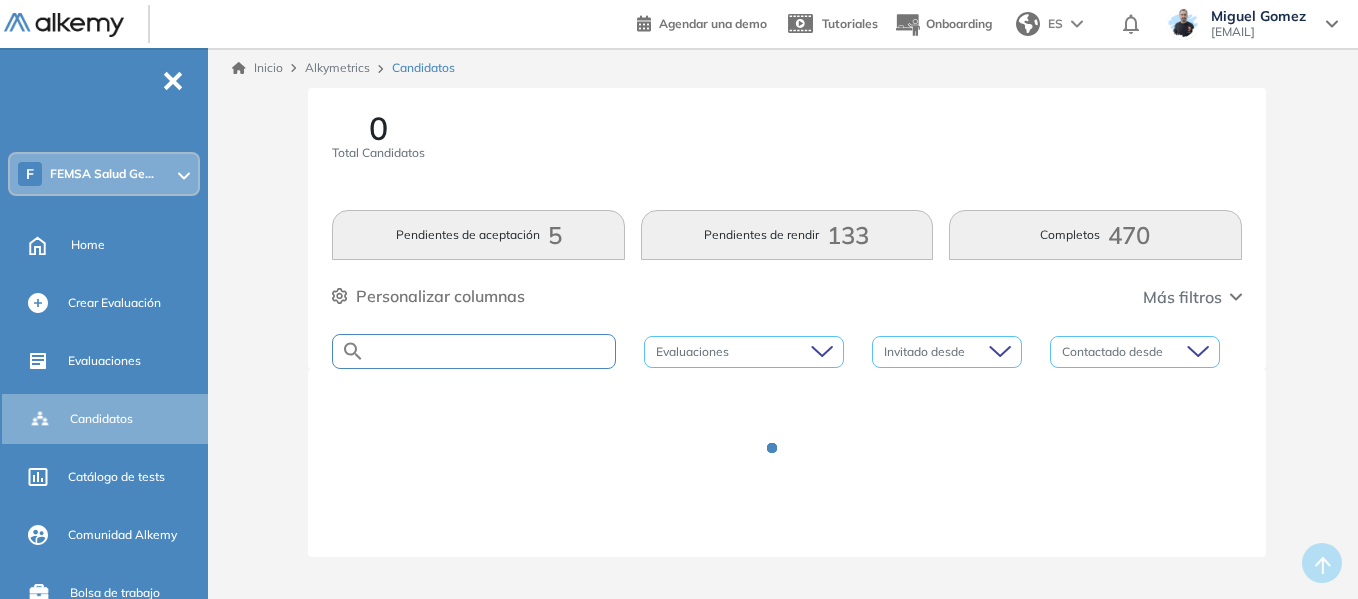 click at bounding box center [490, 351] 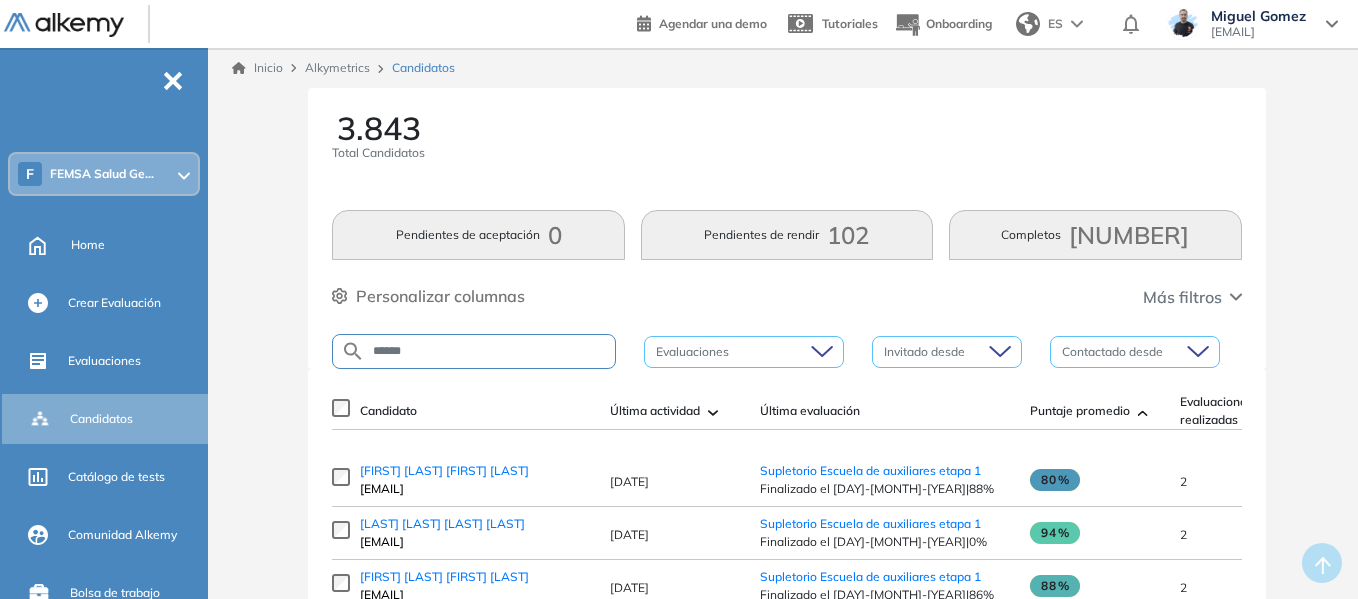 type on "******" 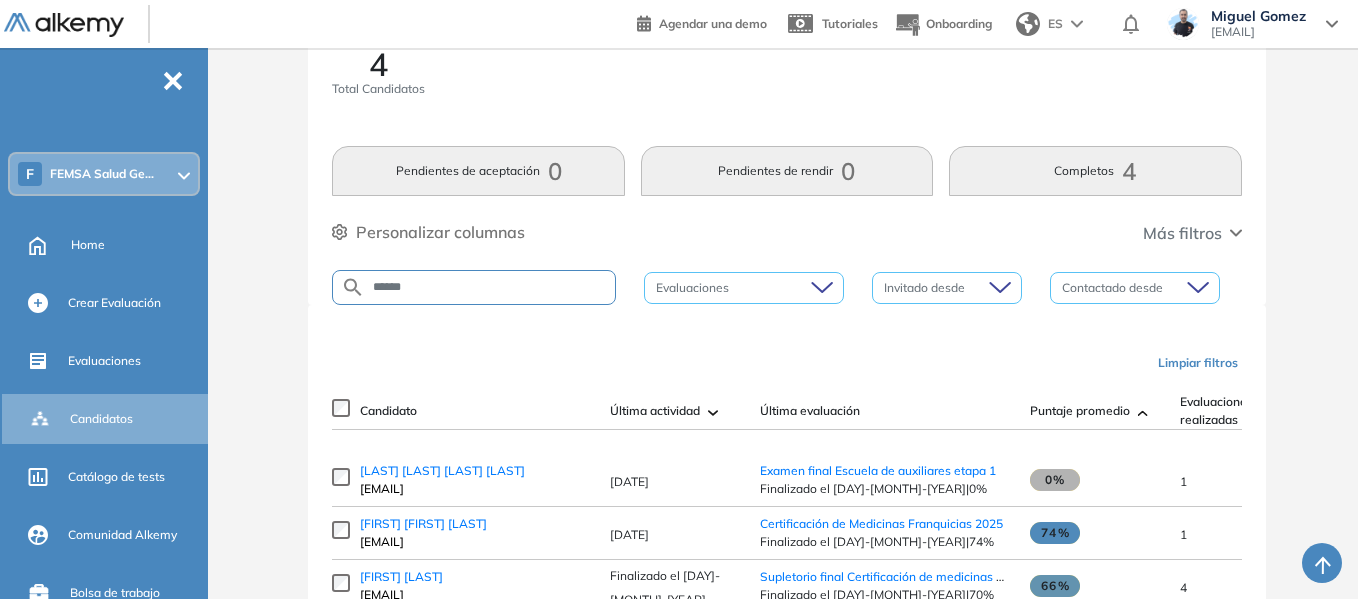 scroll, scrollTop: 211, scrollLeft: 0, axis: vertical 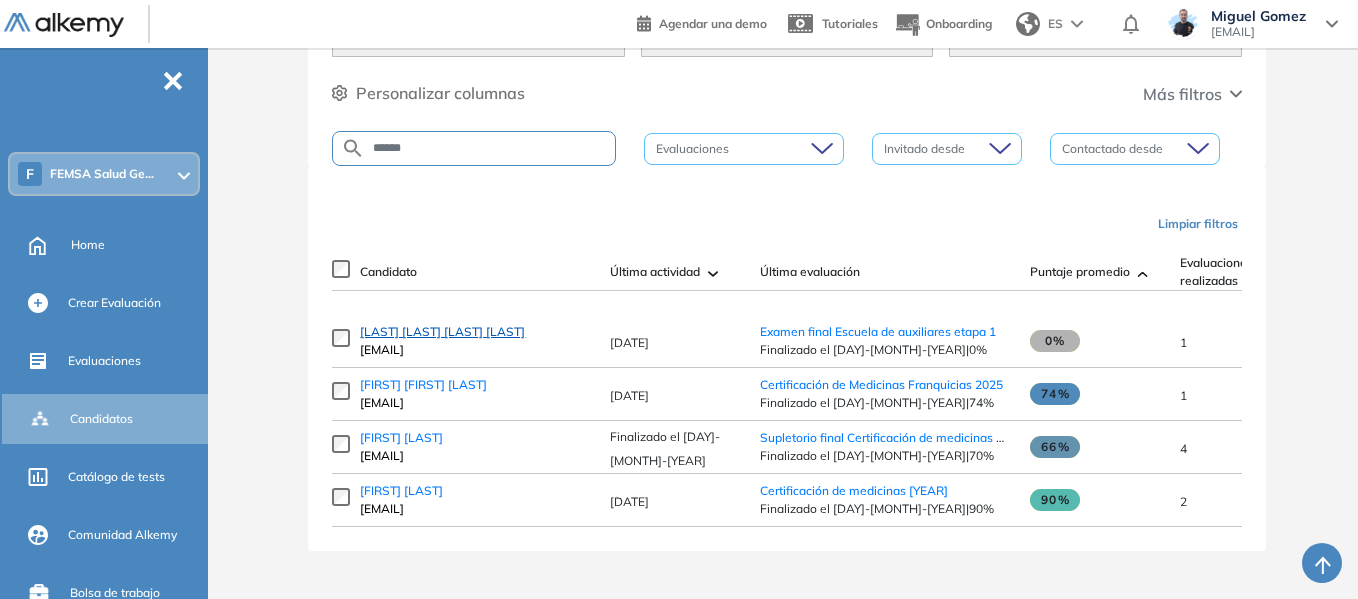 click on "[LAST] [LAST] [LAST] [LAST]" at bounding box center [442, 331] 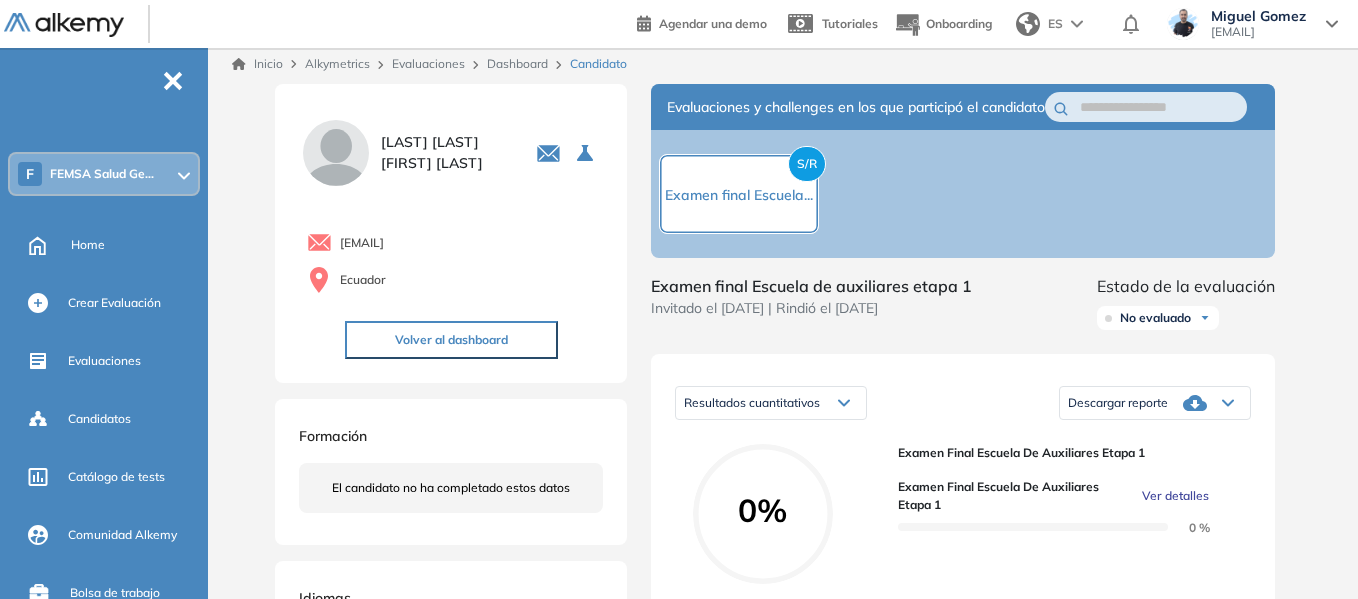 scroll, scrollTop: 0, scrollLeft: 0, axis: both 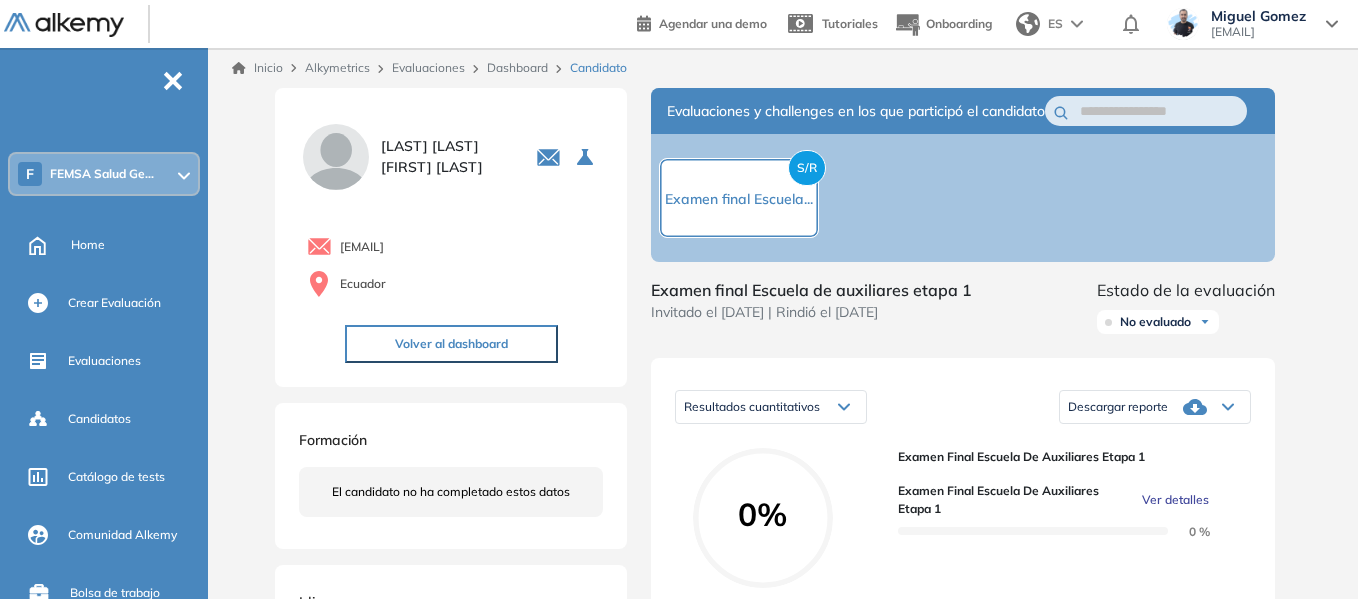 drag, startPoint x: 340, startPoint y: 246, endPoint x: 541, endPoint y: 240, distance: 201.08954 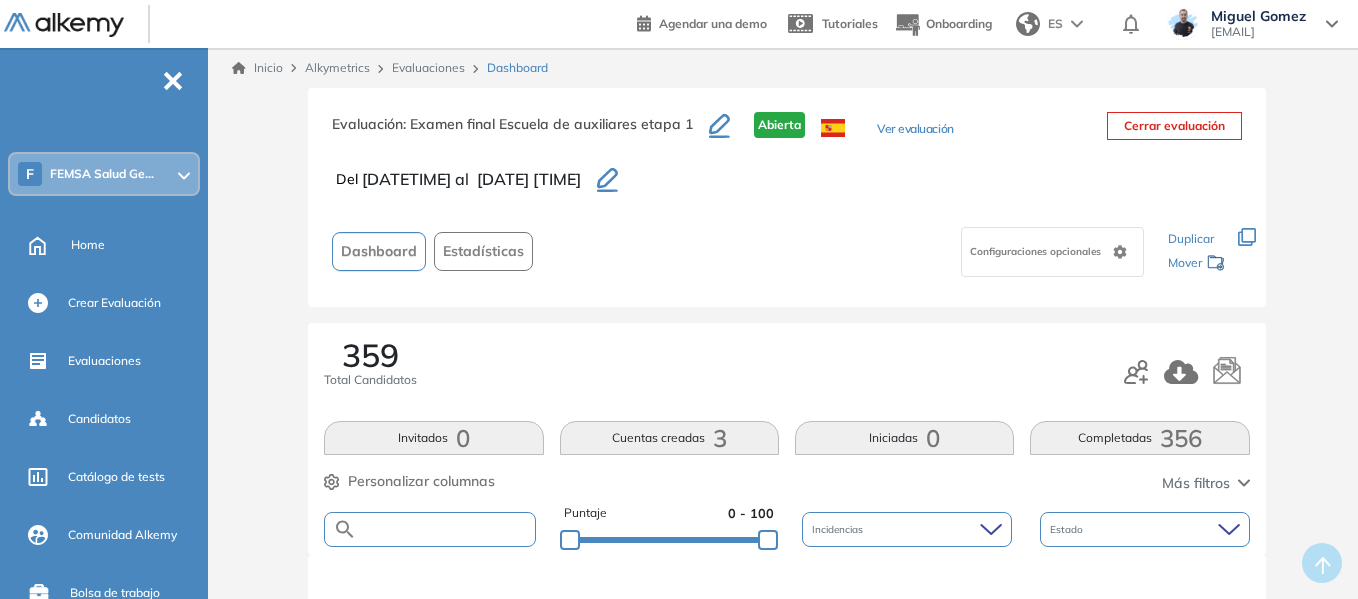 click at bounding box center (445, 529) 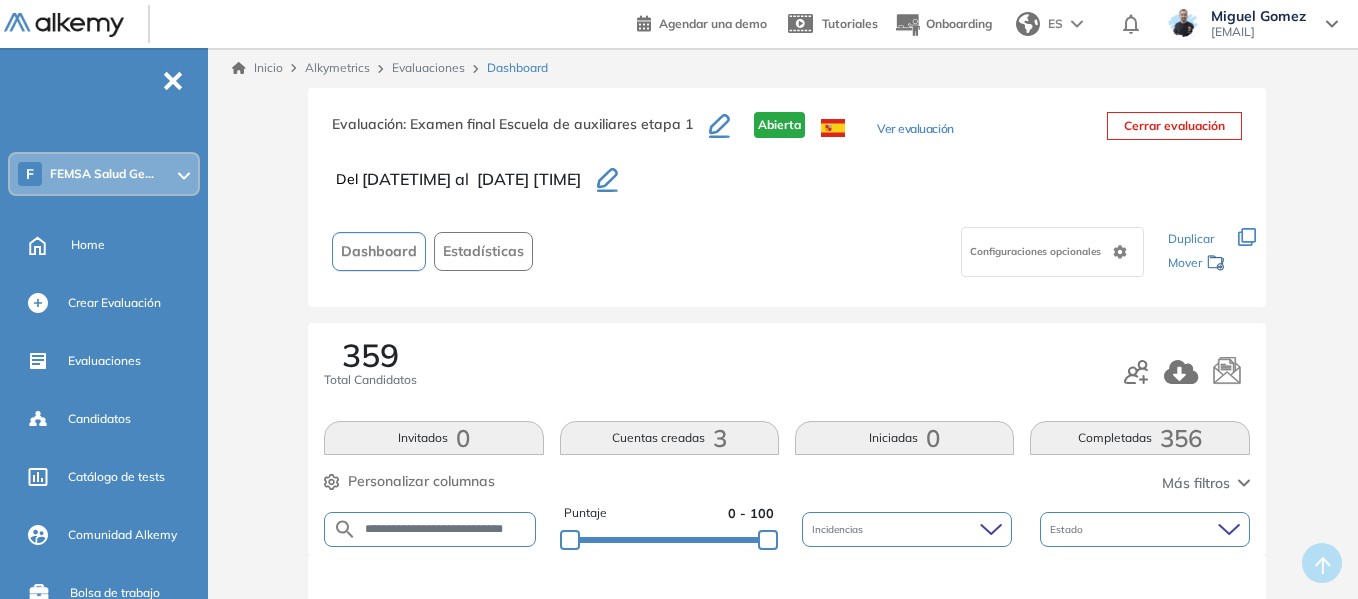 type on "**********" 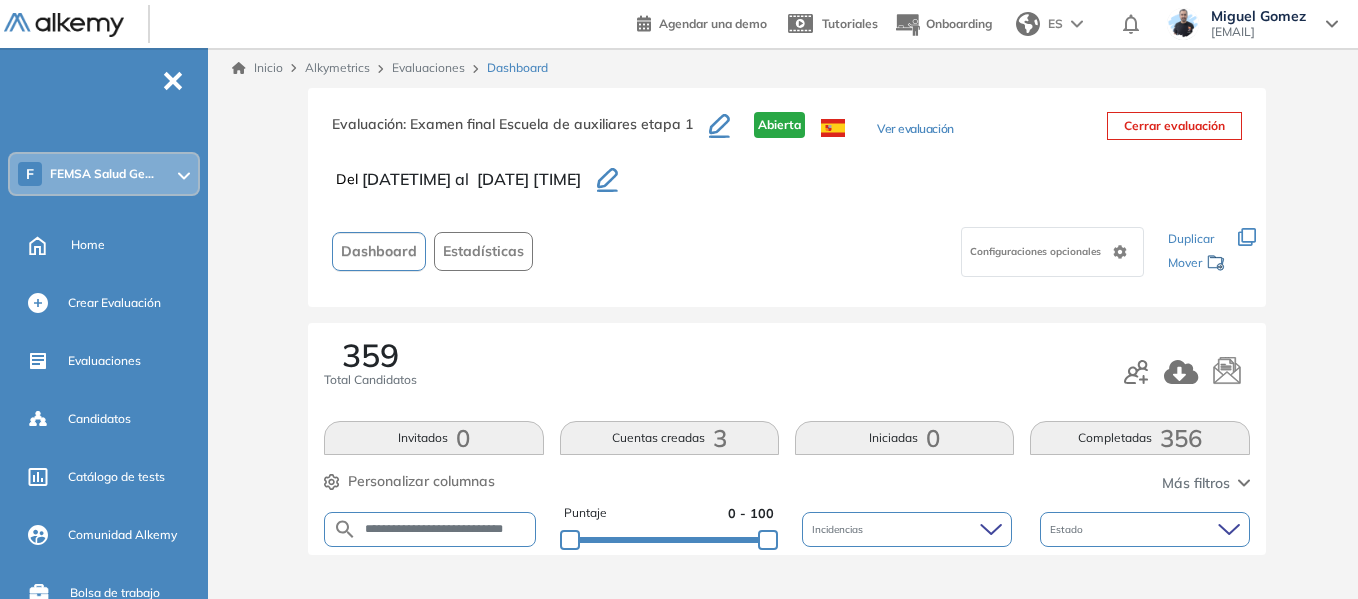 scroll, scrollTop: 0, scrollLeft: 37, axis: horizontal 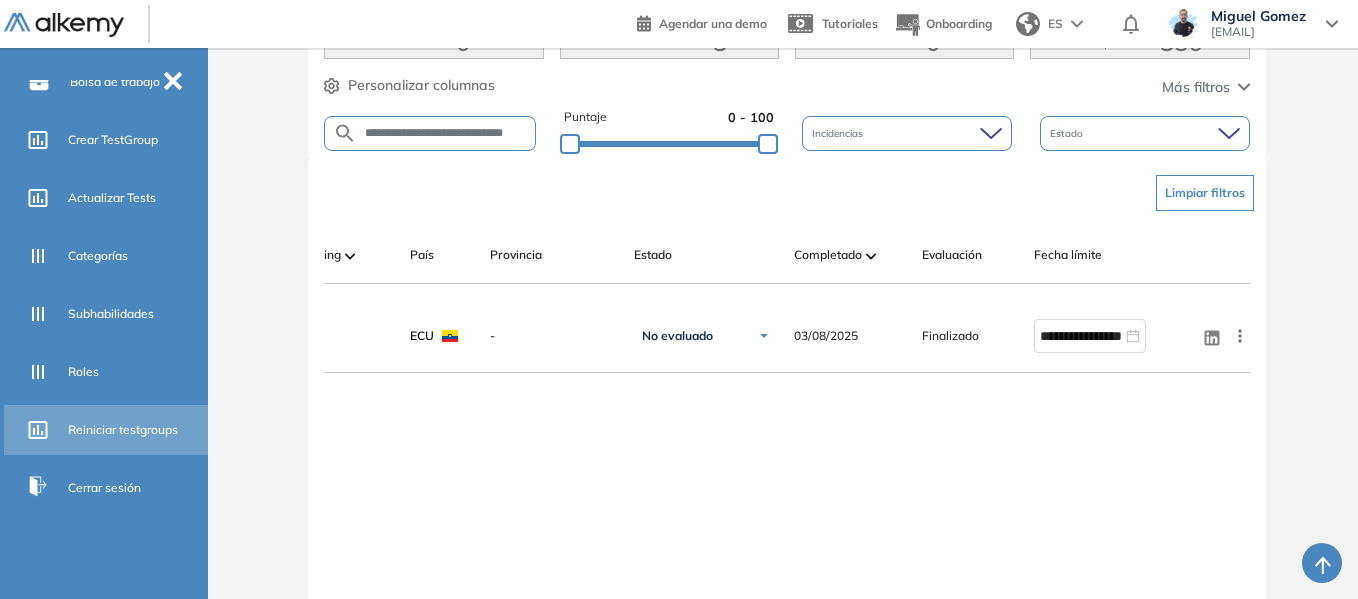 click on "Reiniciar testgroups" at bounding box center (123, 430) 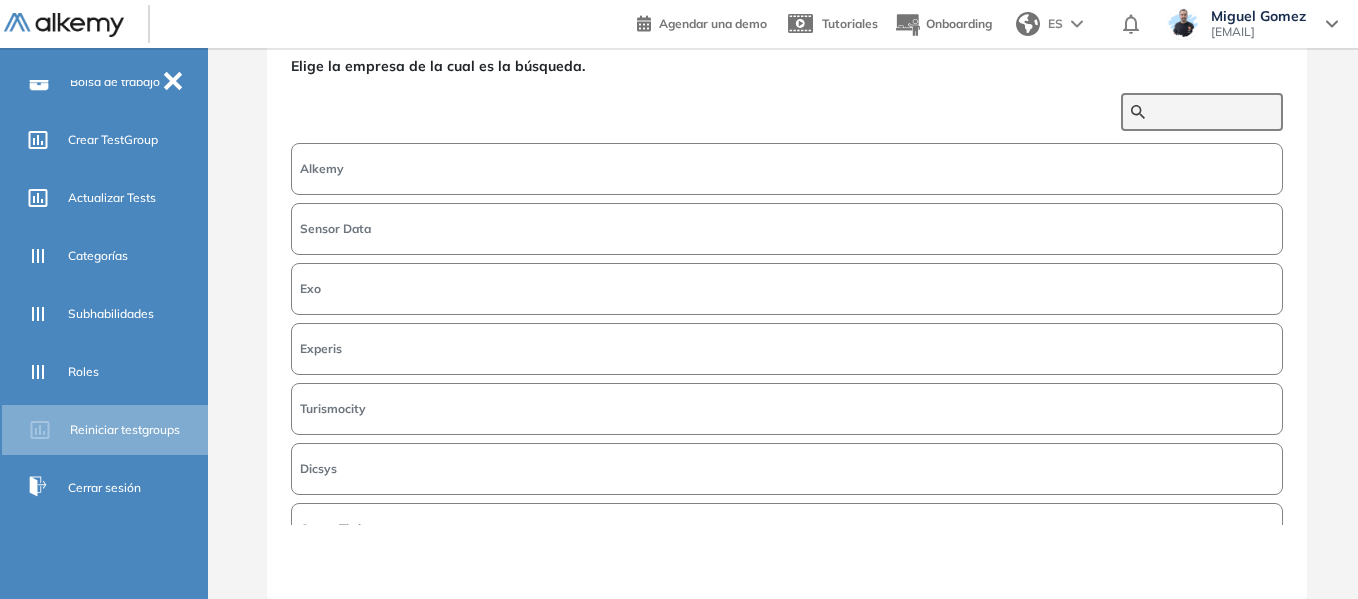 click at bounding box center [1213, 112] 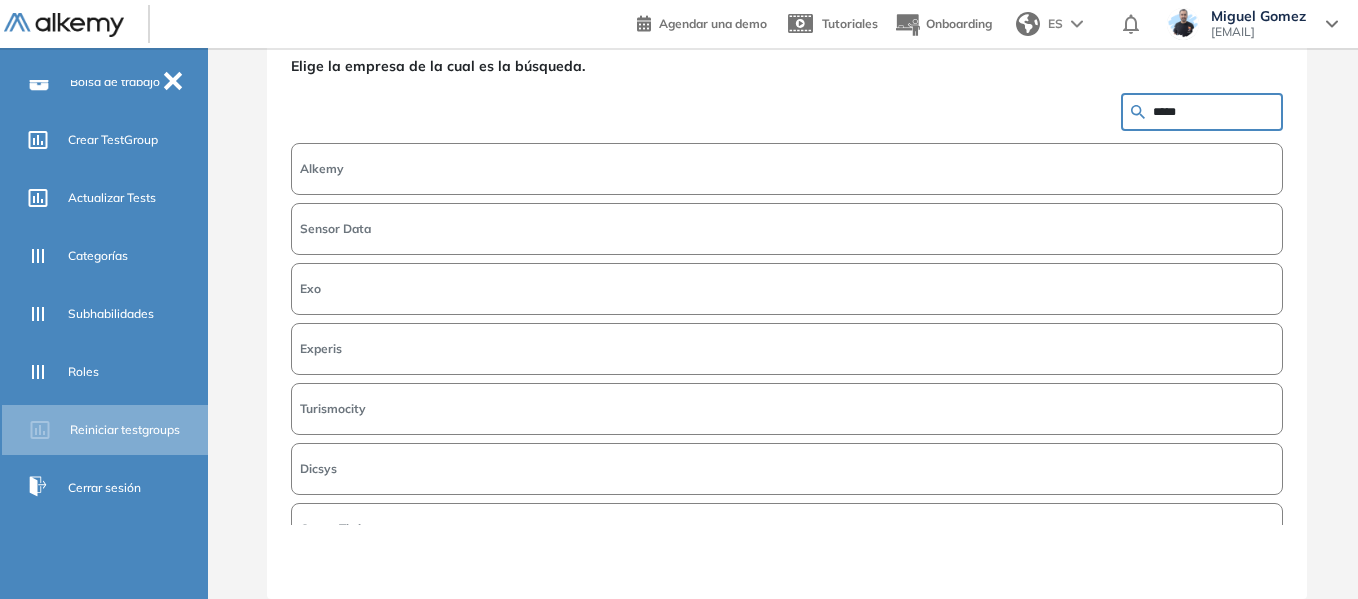 type on "*****" 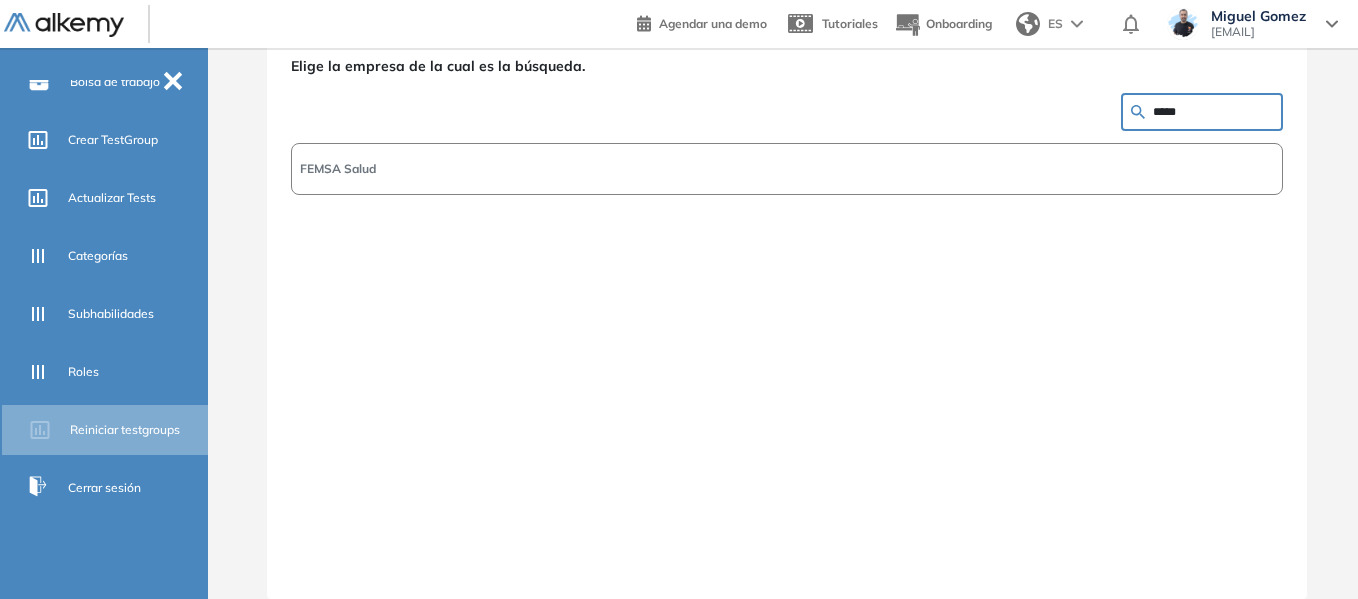 click on "FEMSA Salud" at bounding box center [787, 169] 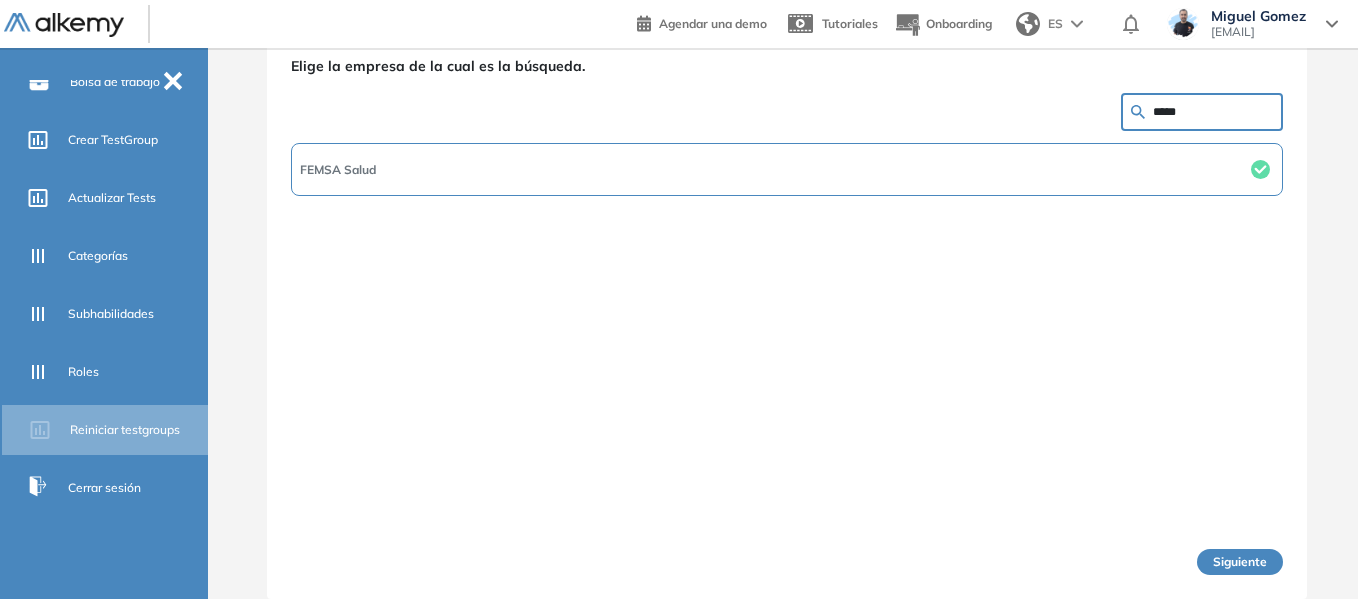click on "Siguiente" at bounding box center (1240, 562) 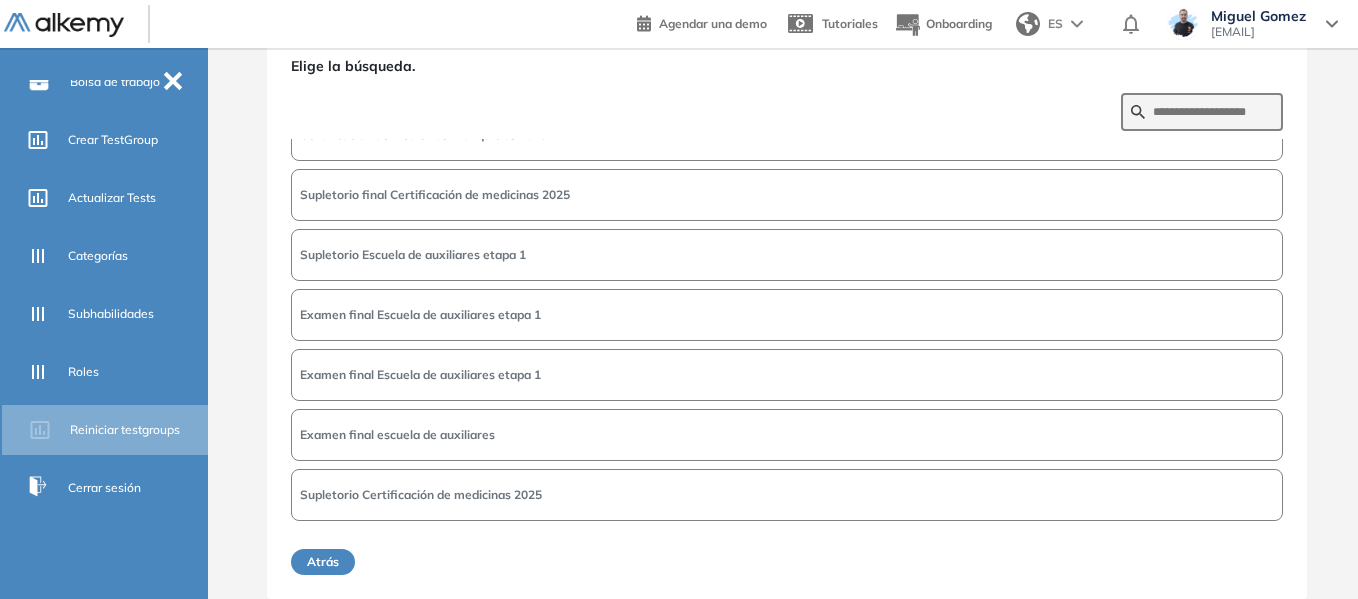 click on "Examen final Escuela de auxiliares etapa 1" at bounding box center [420, 315] 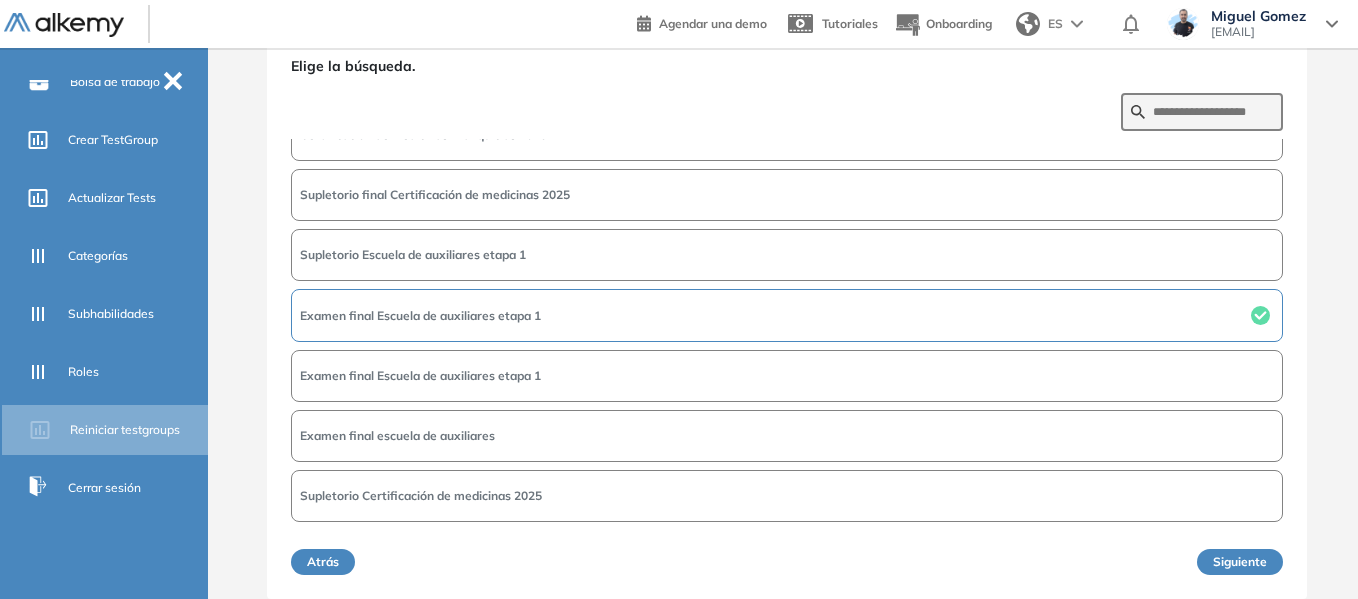 click on "Siguiente" at bounding box center [1240, 562] 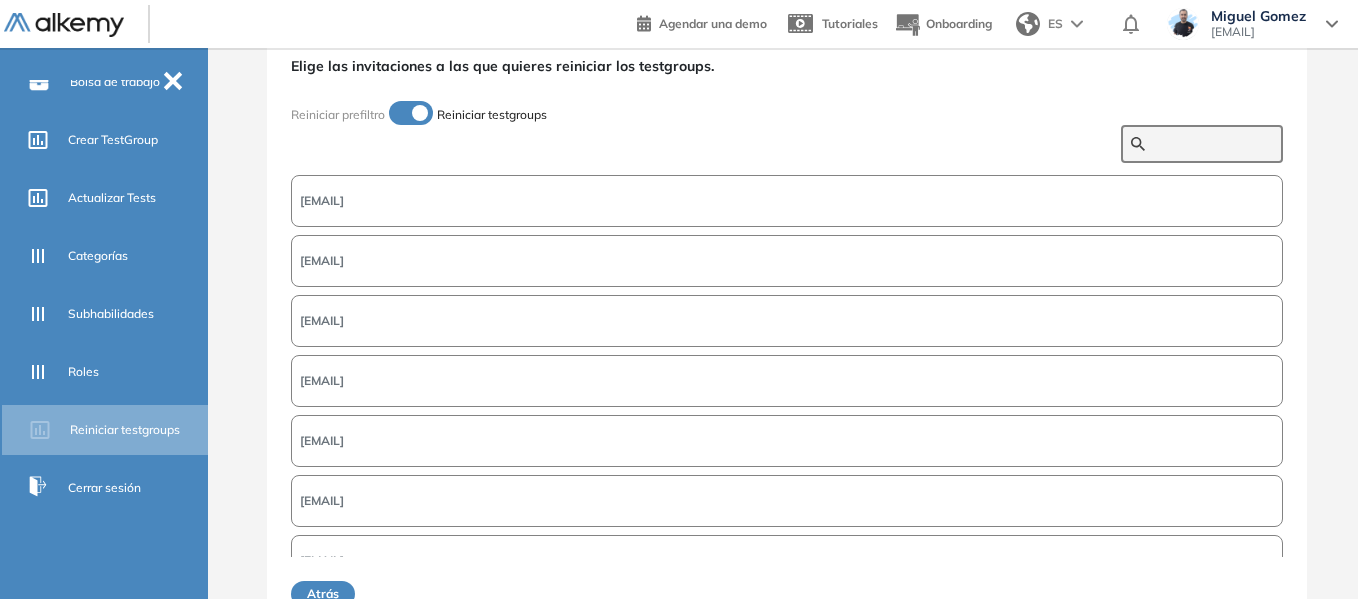 click at bounding box center (1213, 144) 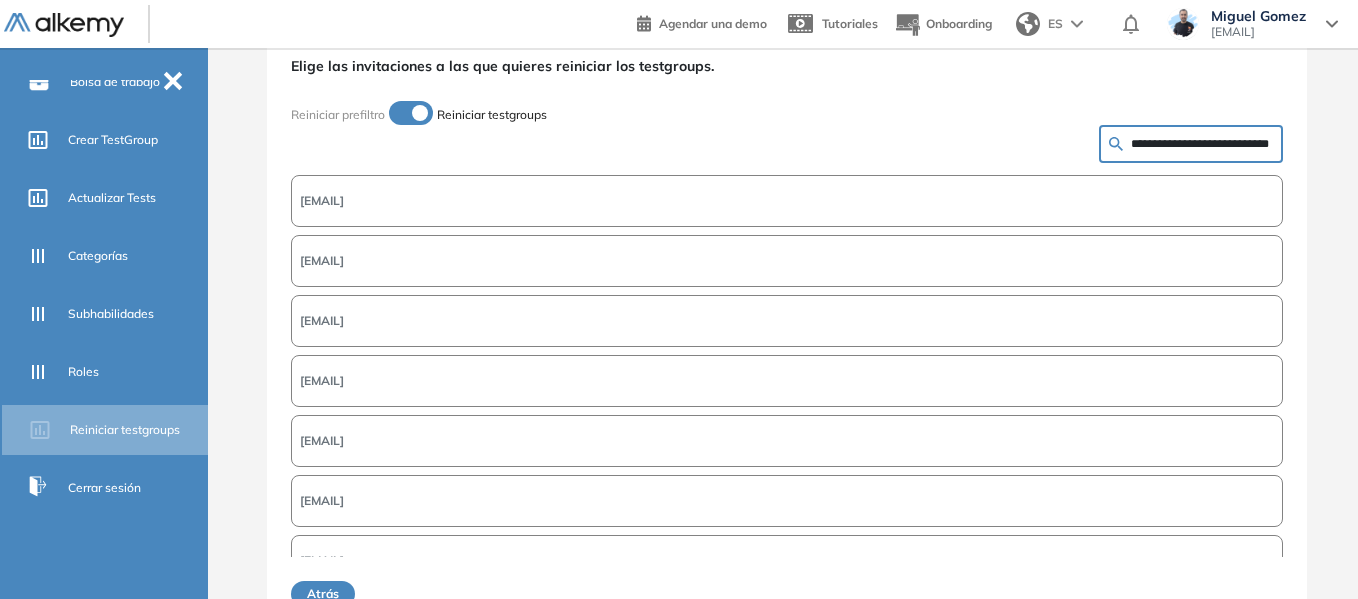 type on "**********" 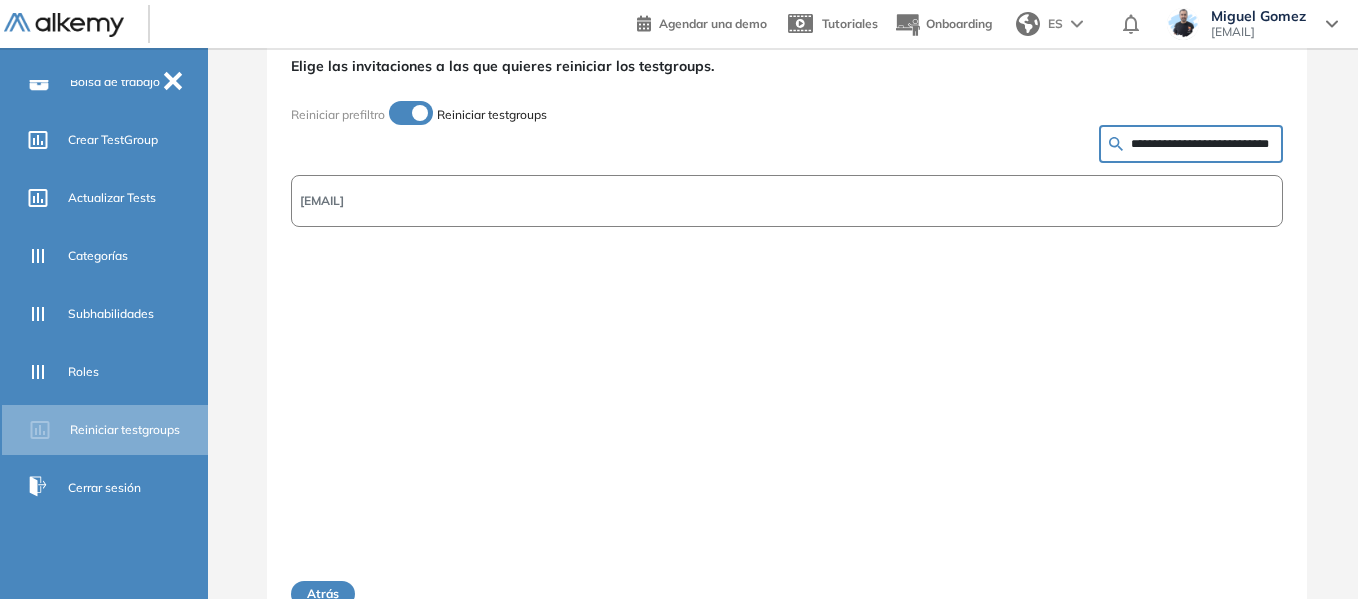 click on "[EMAIL]" at bounding box center [787, 201] 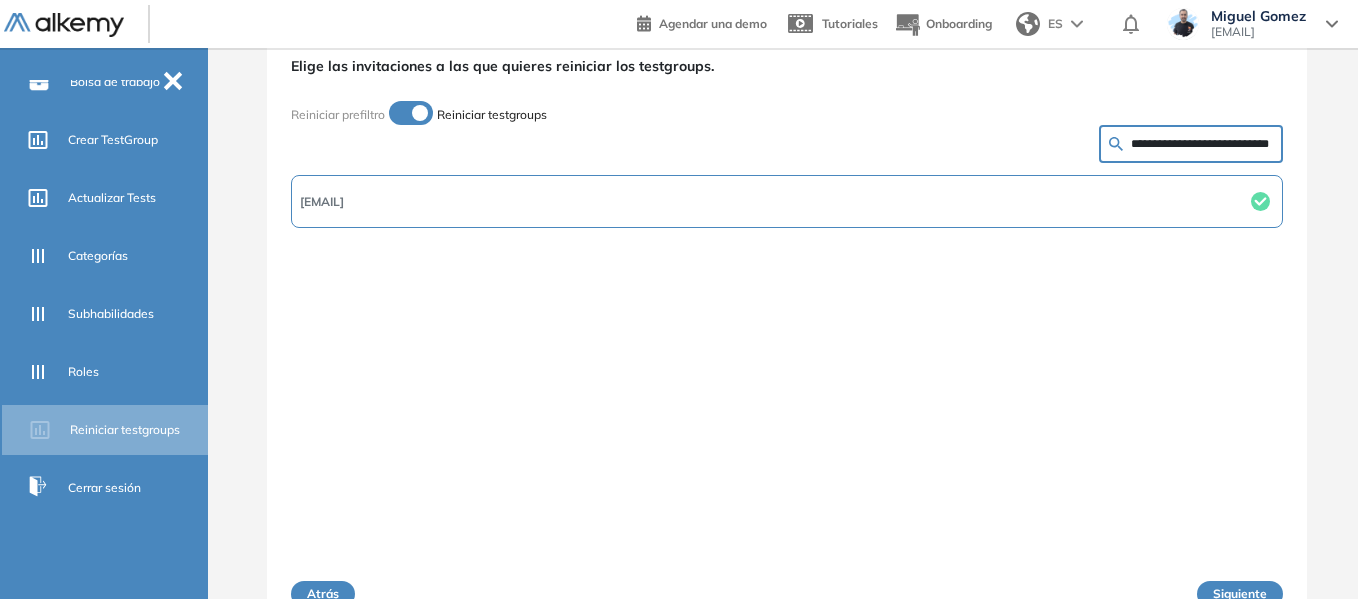 click on "Siguiente" at bounding box center (1240, 594) 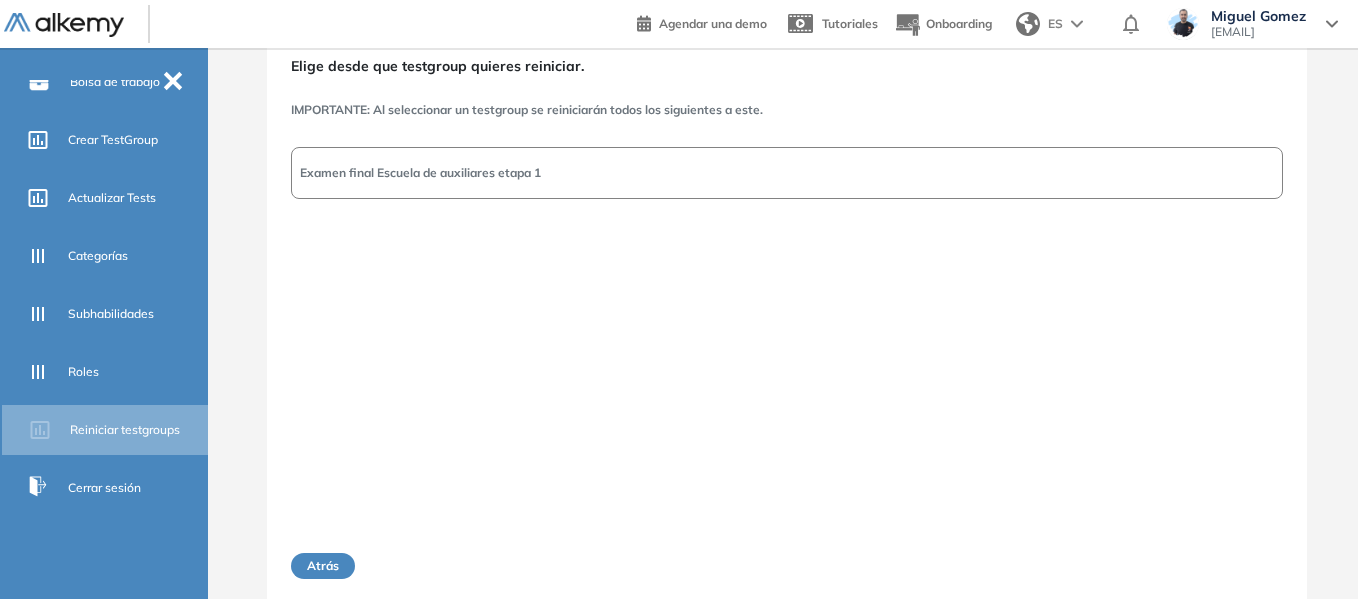 click on "Examen final Escuela de auxiliares etapa 1" at bounding box center [787, 173] 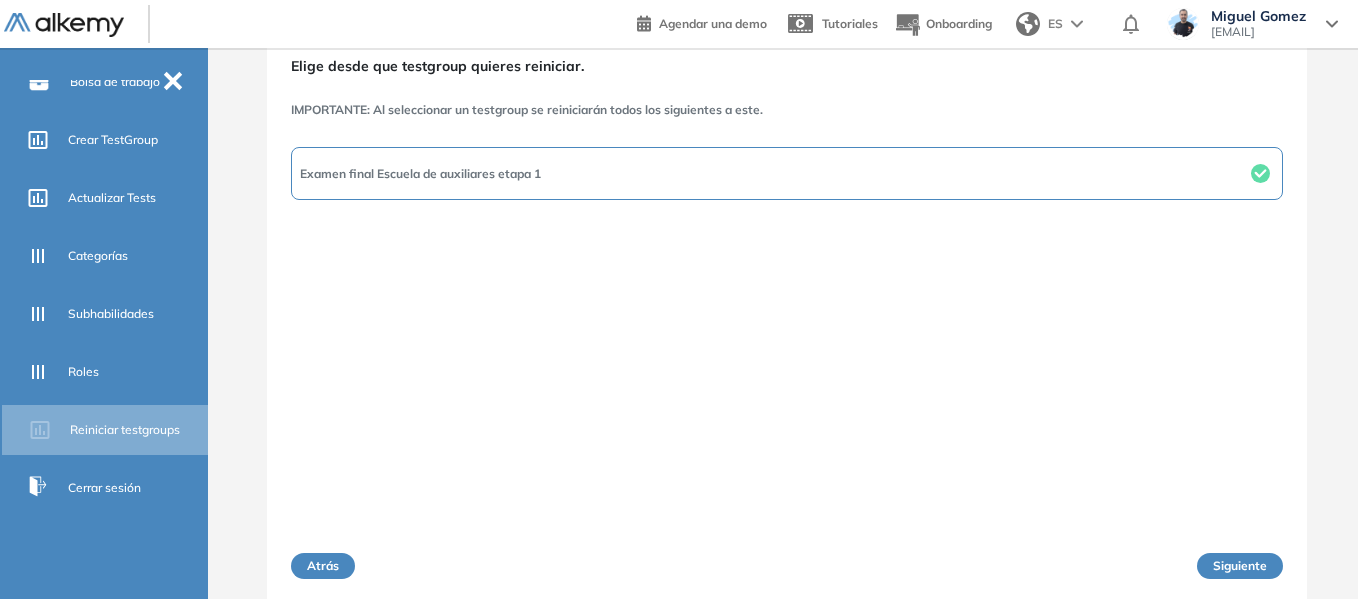 click on "Siguiente" at bounding box center (1240, 566) 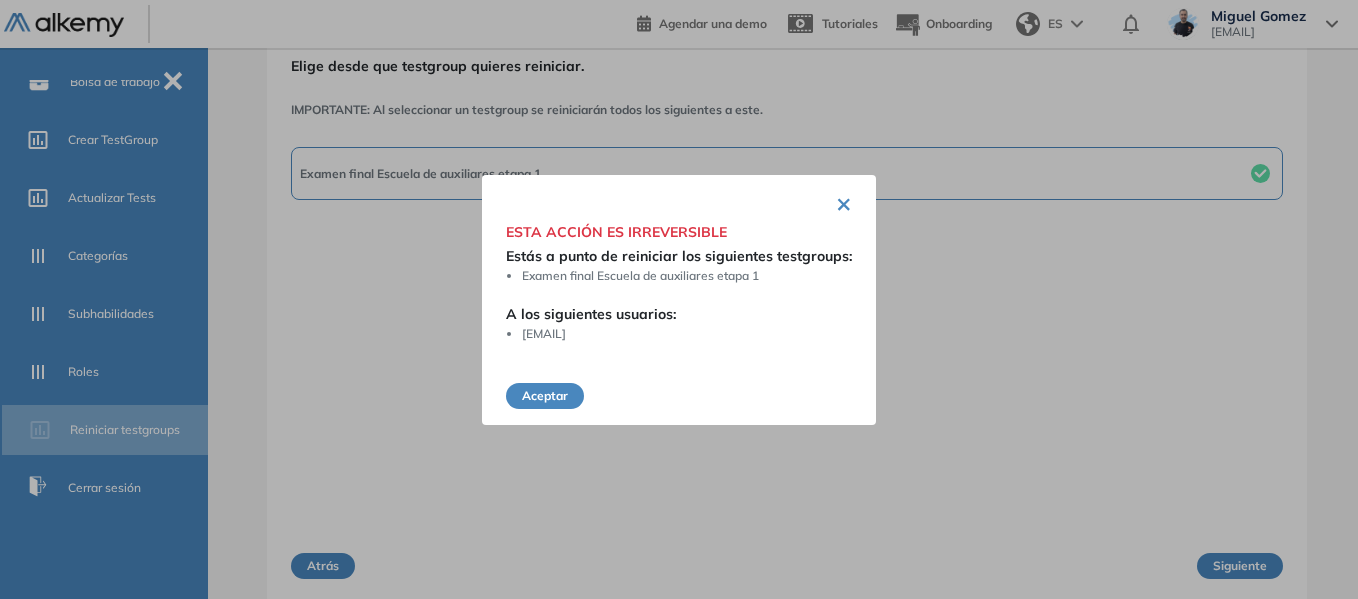 click on "Aceptar" at bounding box center [545, 396] 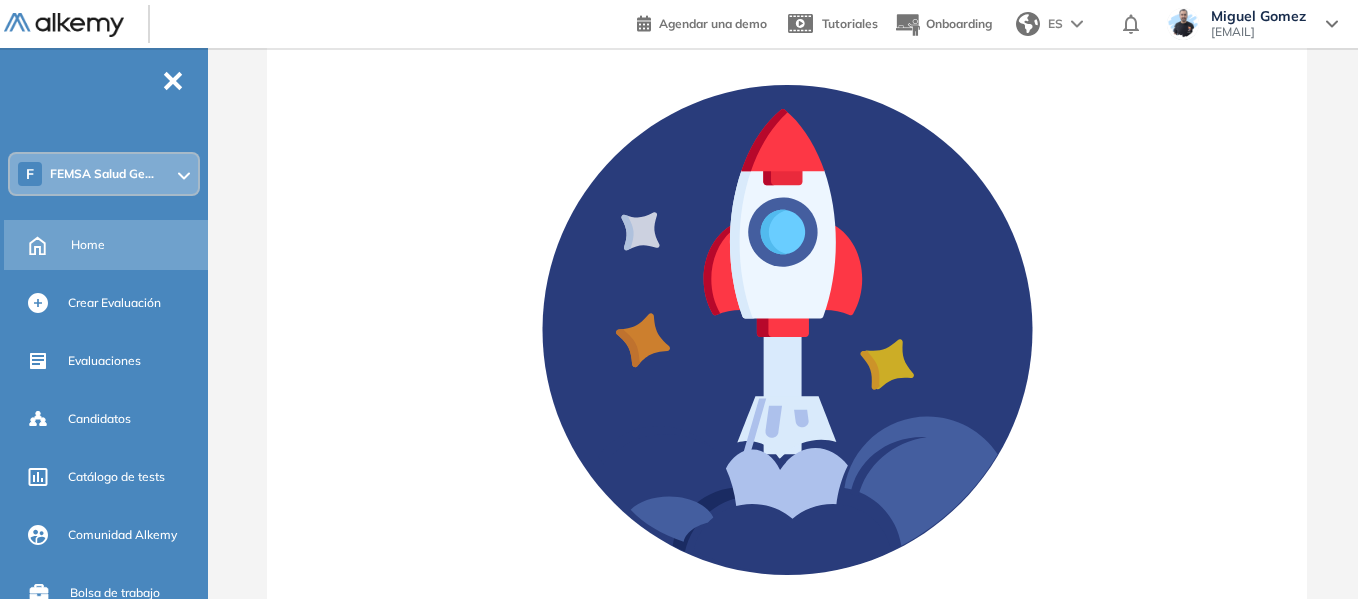 click on "Home" at bounding box center [88, 245] 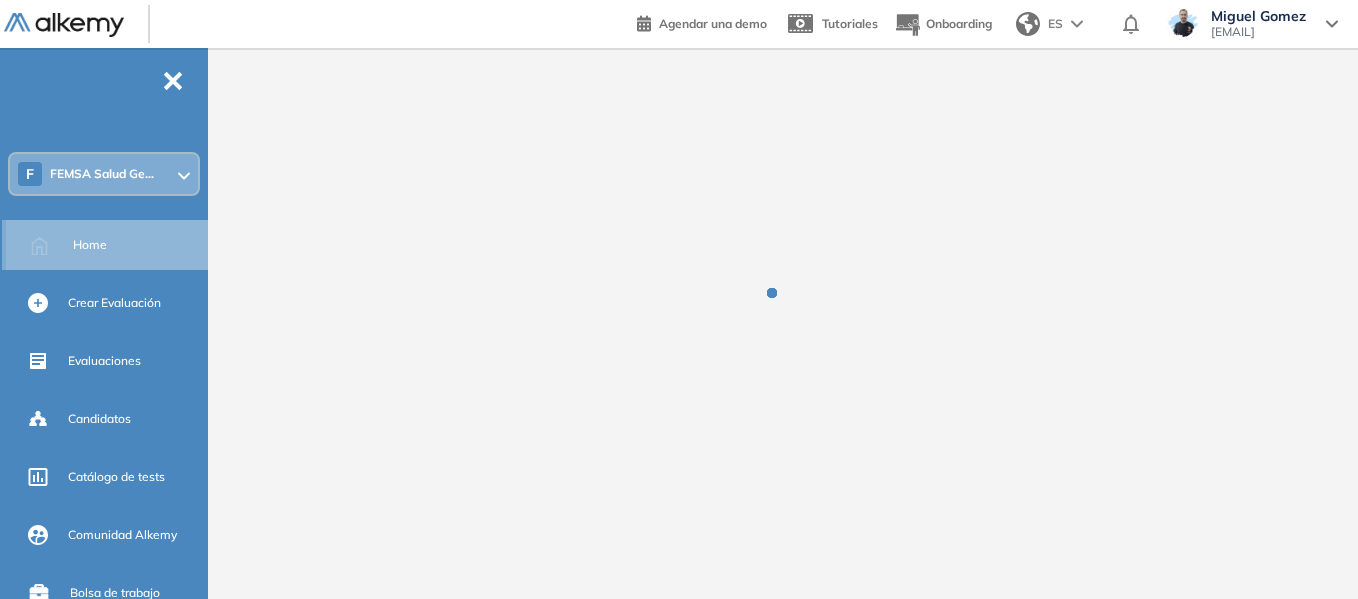 scroll, scrollTop: 0, scrollLeft: 0, axis: both 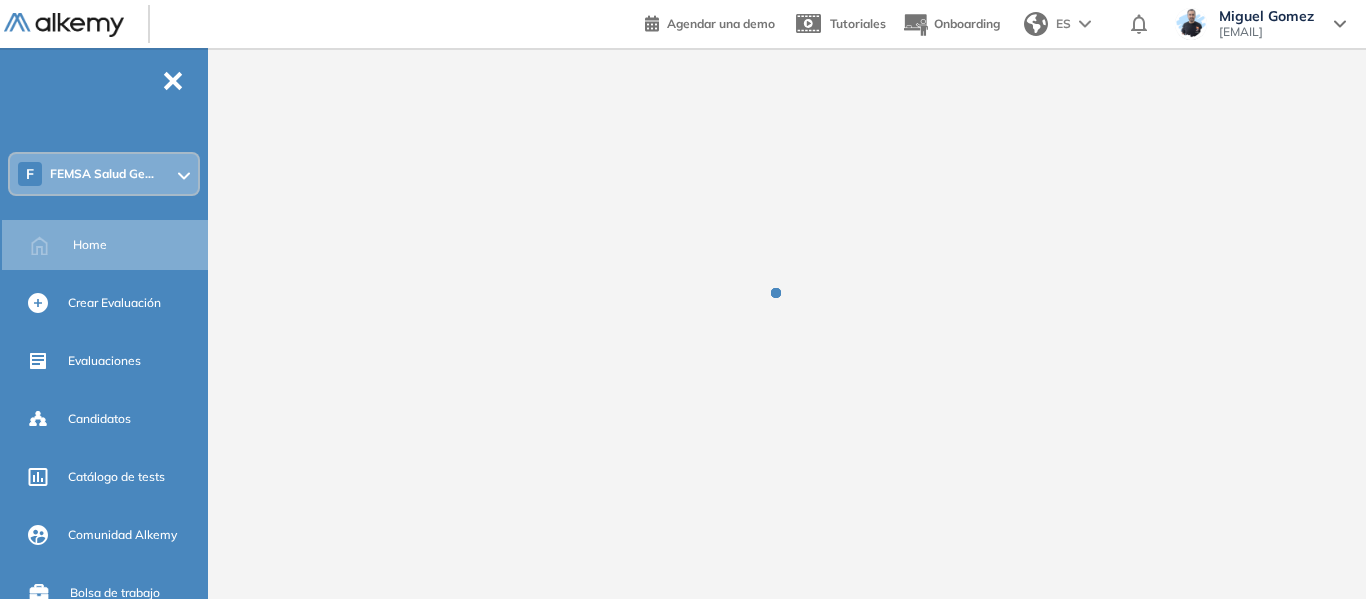 click on "FEMSA Salud Ge..." at bounding box center (102, 174) 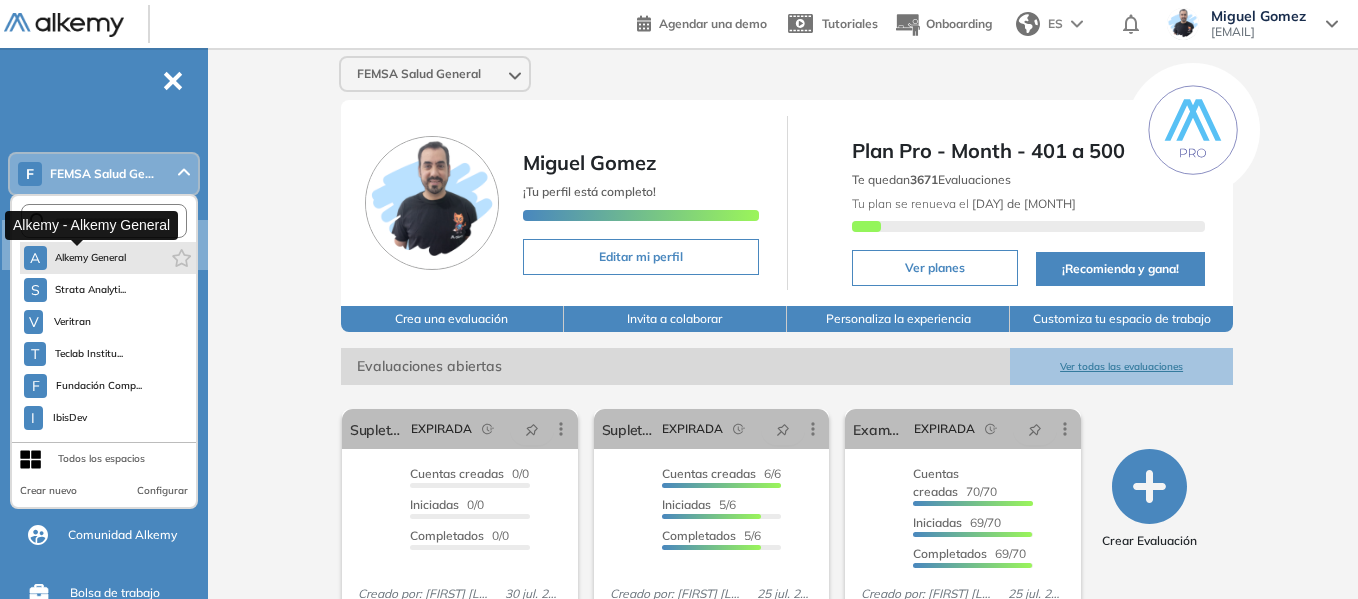 click on "Alkemy General" at bounding box center [91, 258] 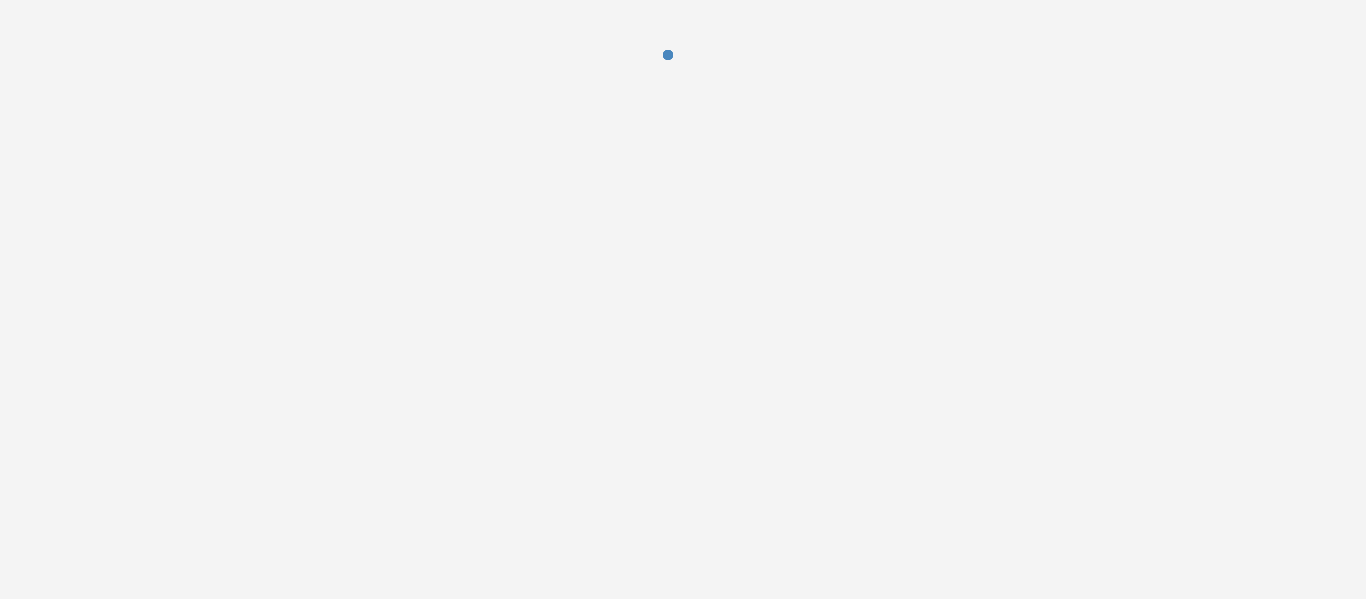 scroll, scrollTop: 0, scrollLeft: 0, axis: both 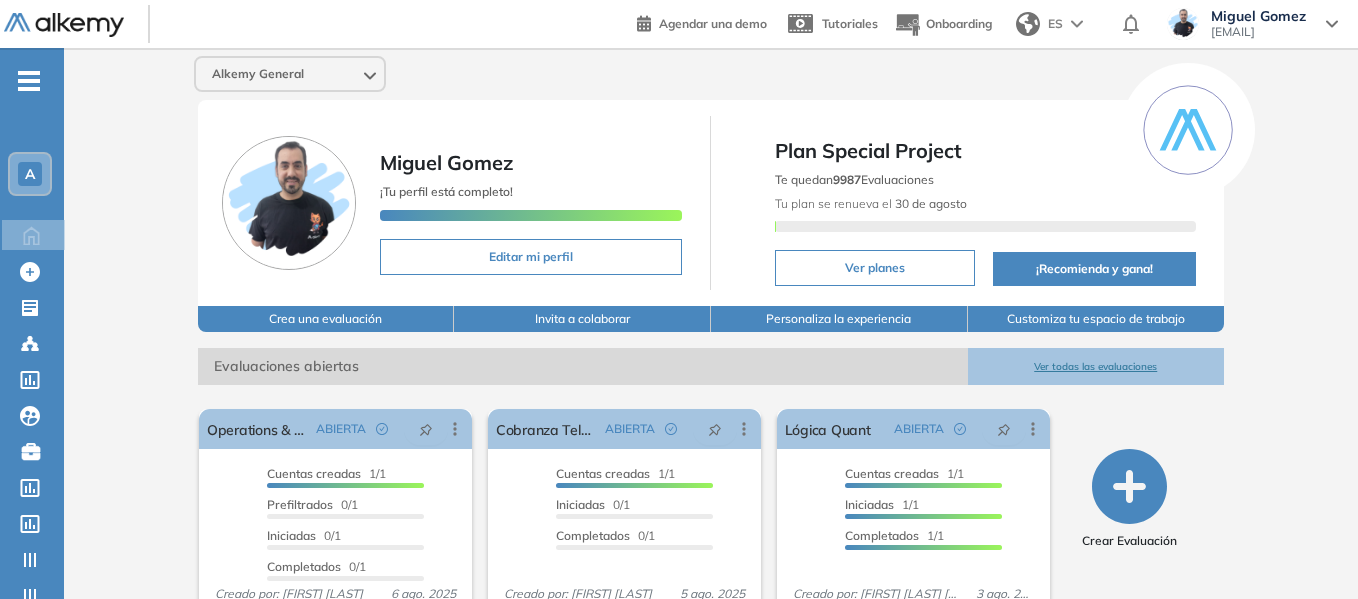 click on "Miguel Gomez" at bounding box center [1258, 16] 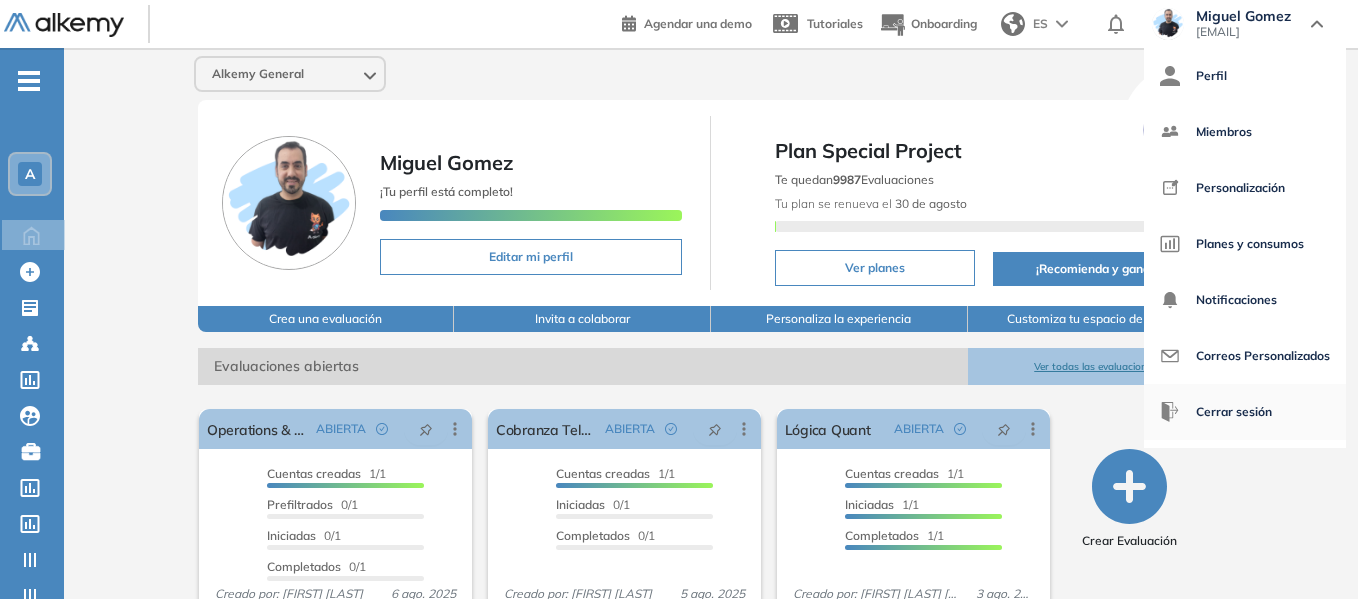 click on "Cerrar sesión" at bounding box center [1234, 412] 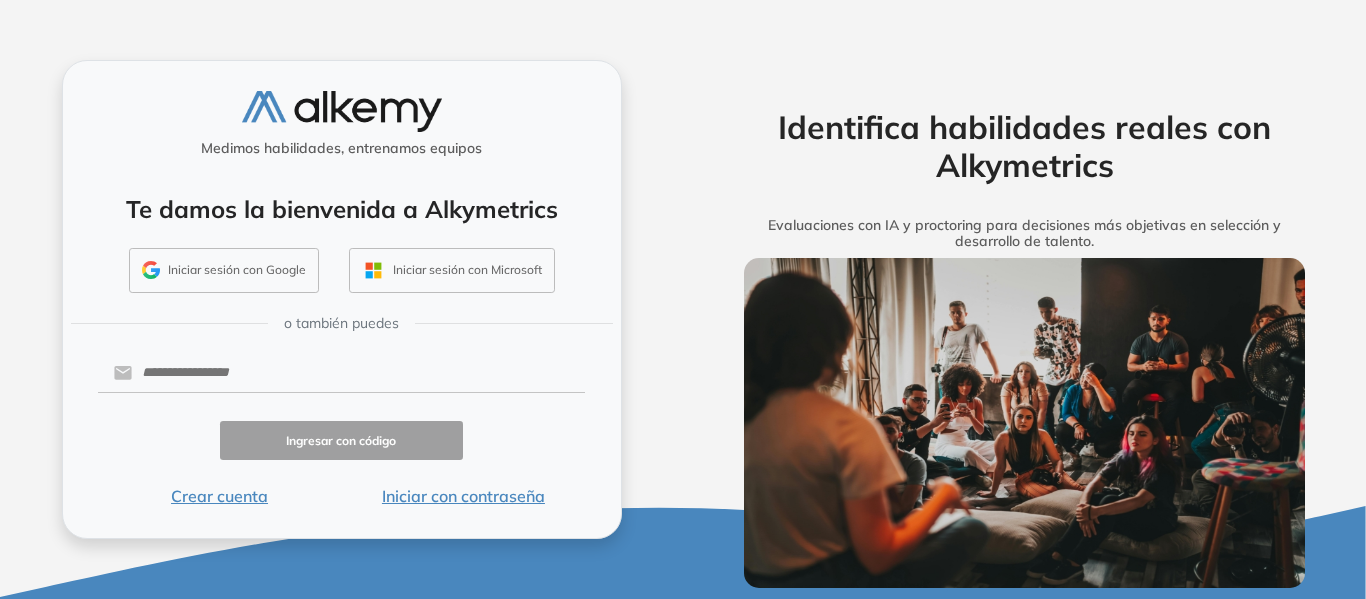 scroll, scrollTop: 0, scrollLeft: 0, axis: both 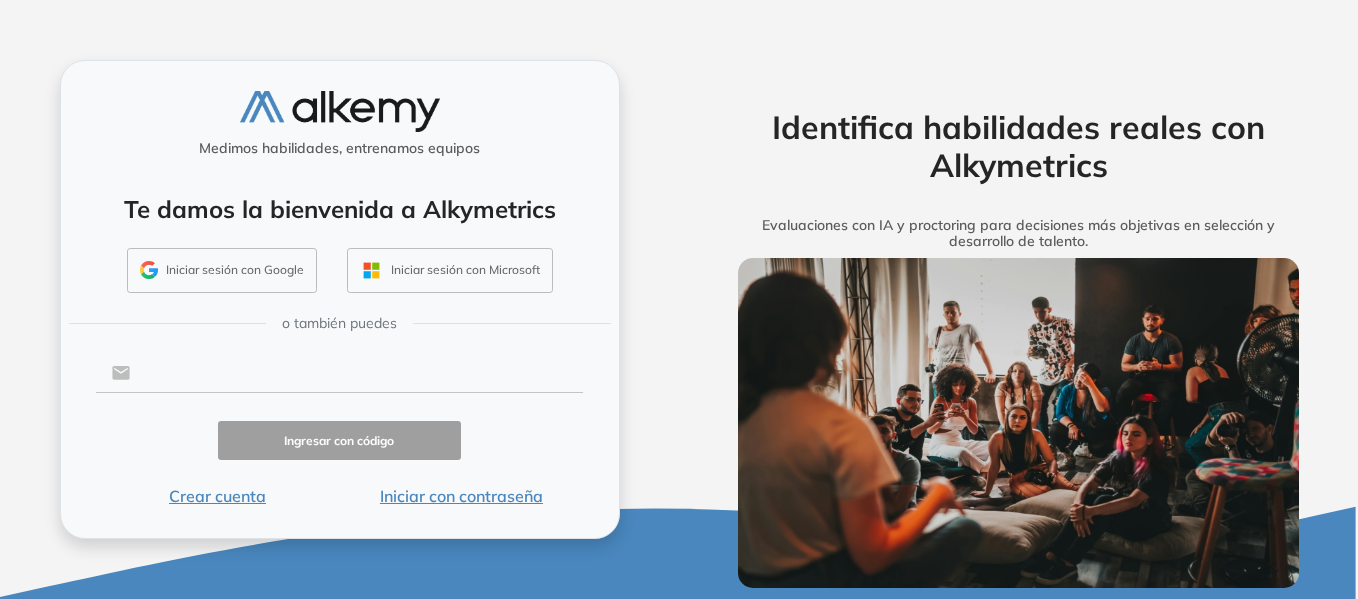 click at bounding box center [356, 373] 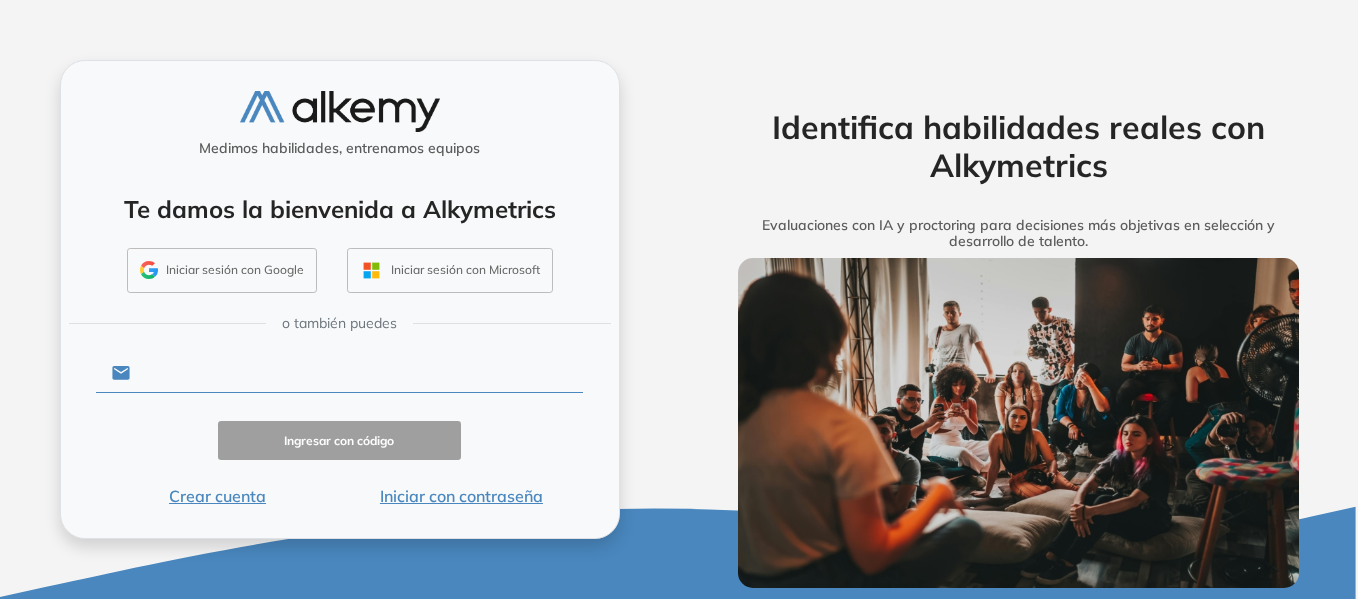 paste on "**********" 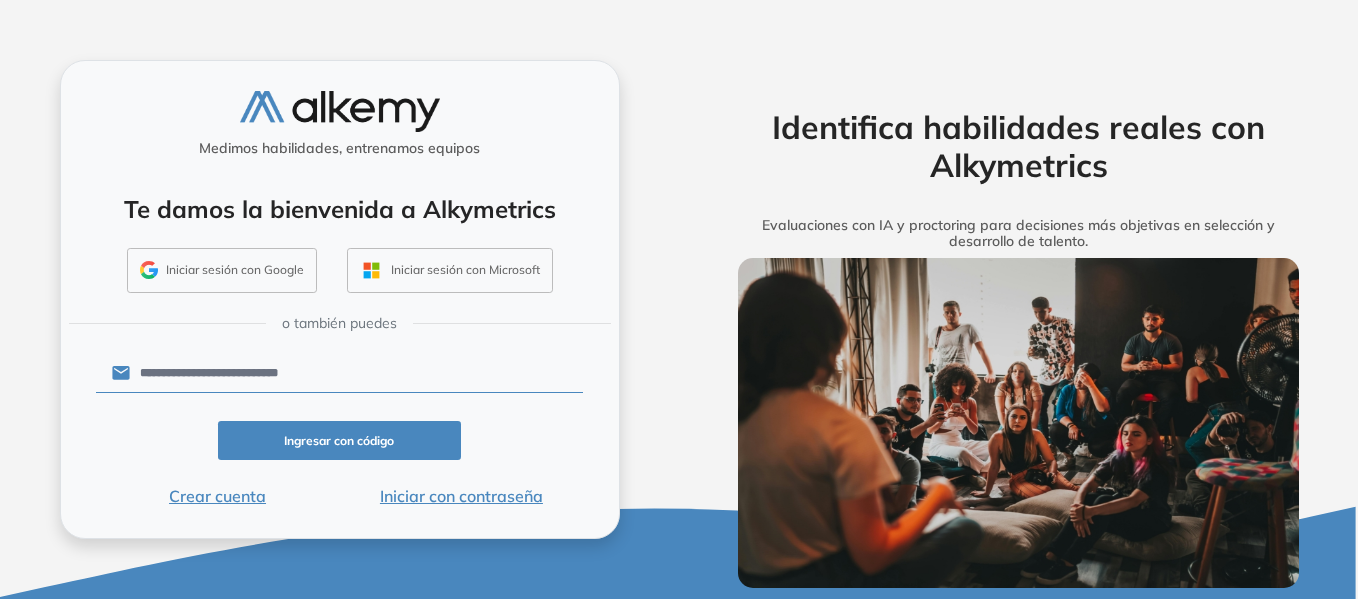 type on "**********" 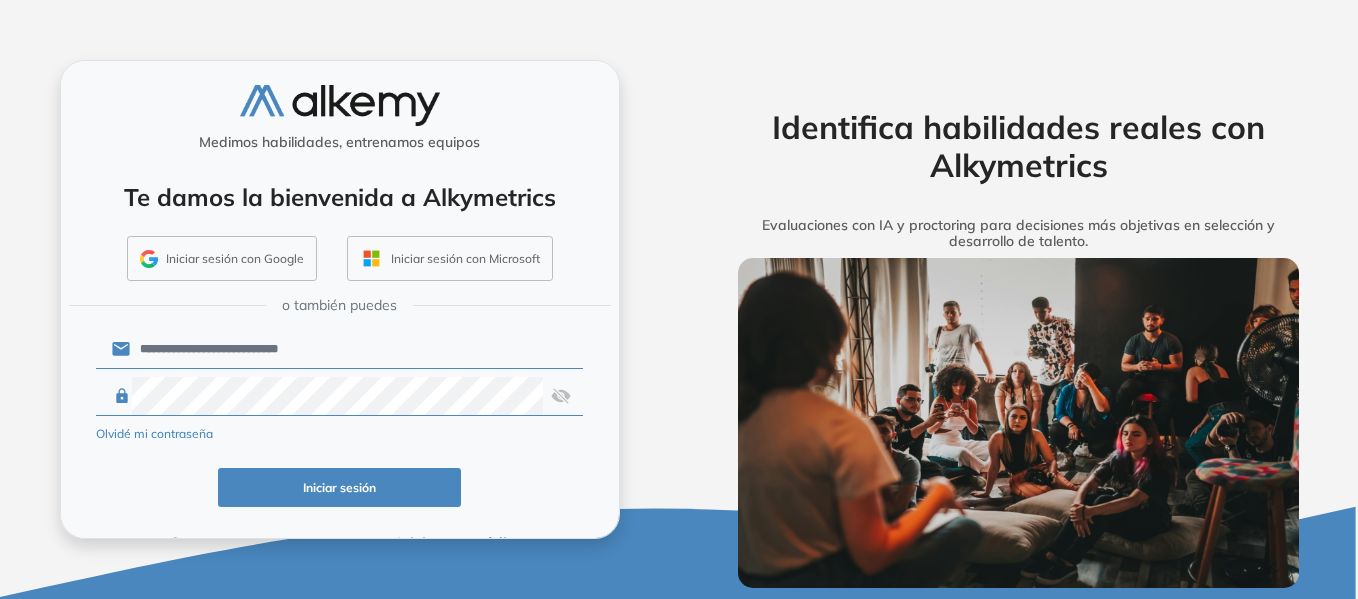click on "Iniciar sesión" at bounding box center (340, 487) 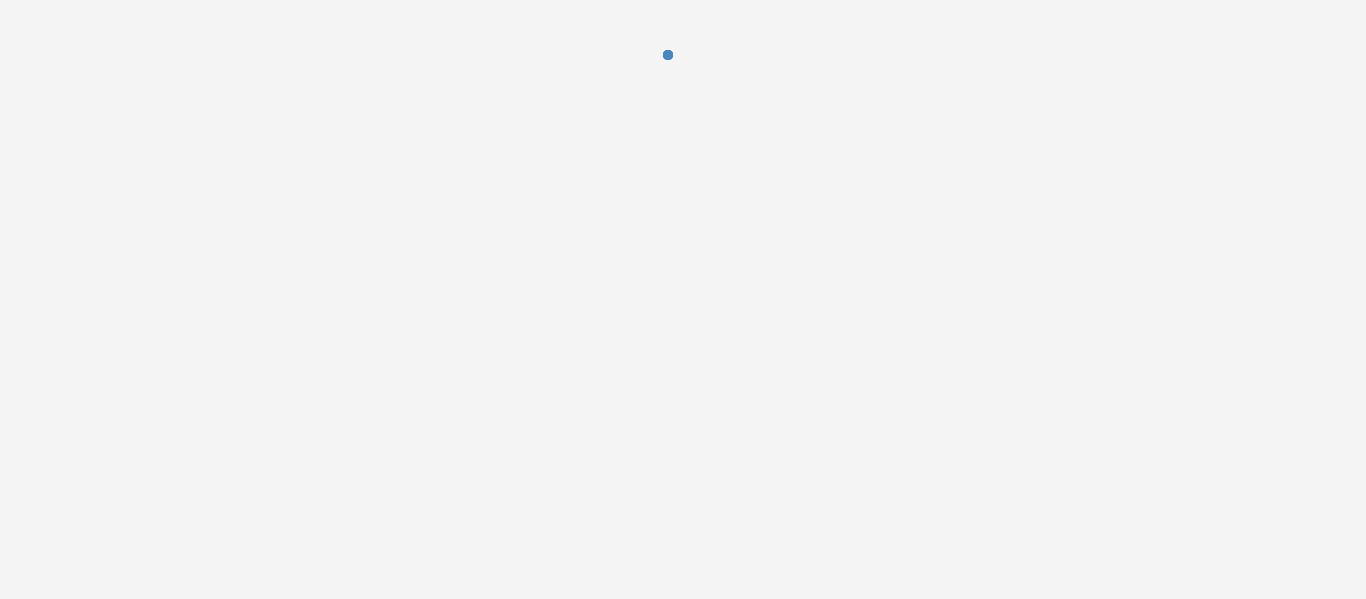 scroll, scrollTop: 0, scrollLeft: 0, axis: both 